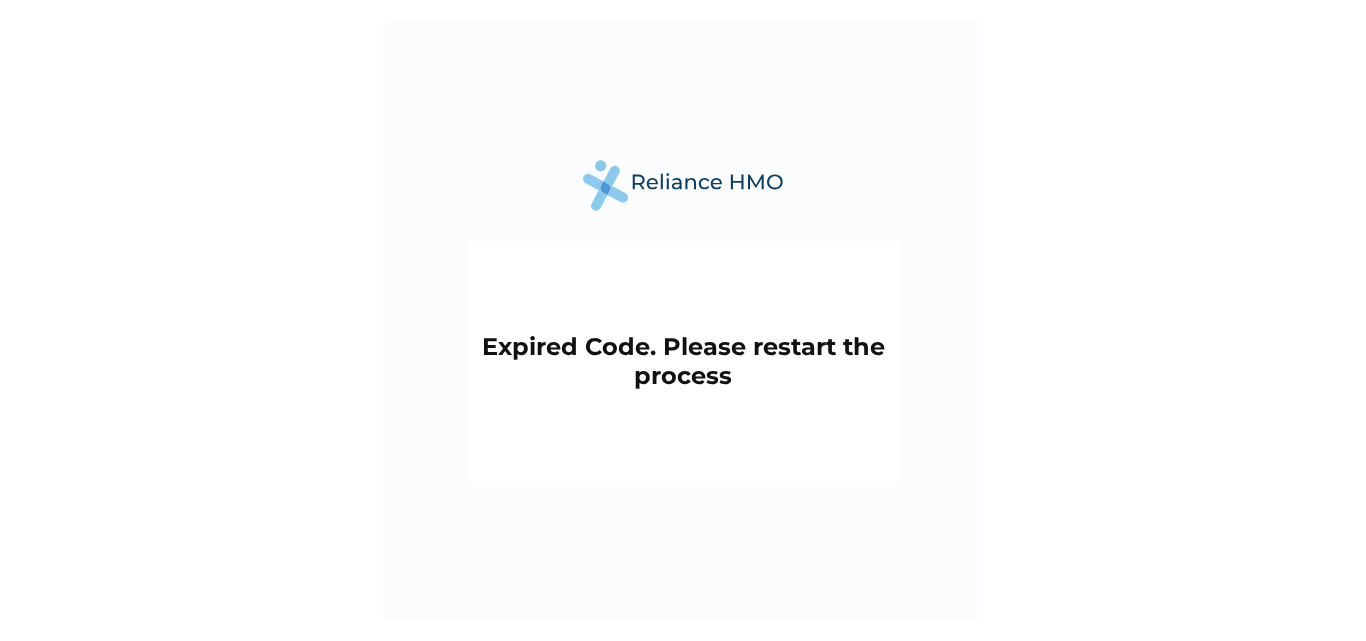 scroll, scrollTop: 0, scrollLeft: 0, axis: both 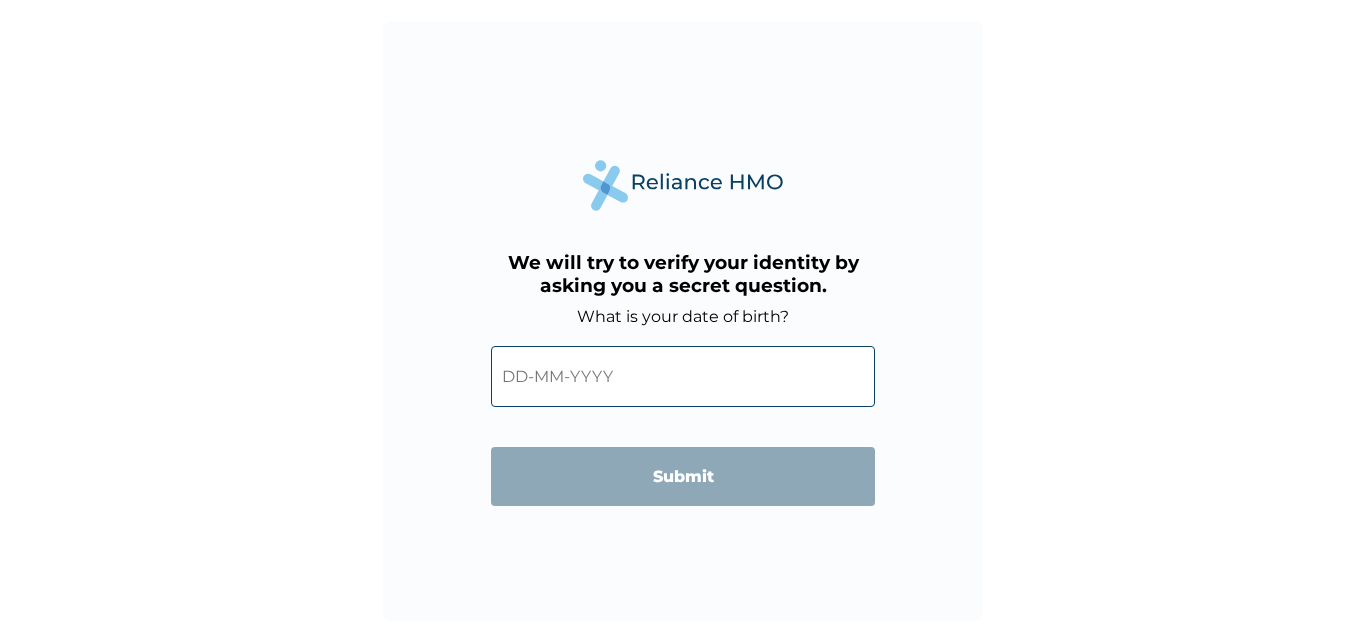 click at bounding box center [683, 376] 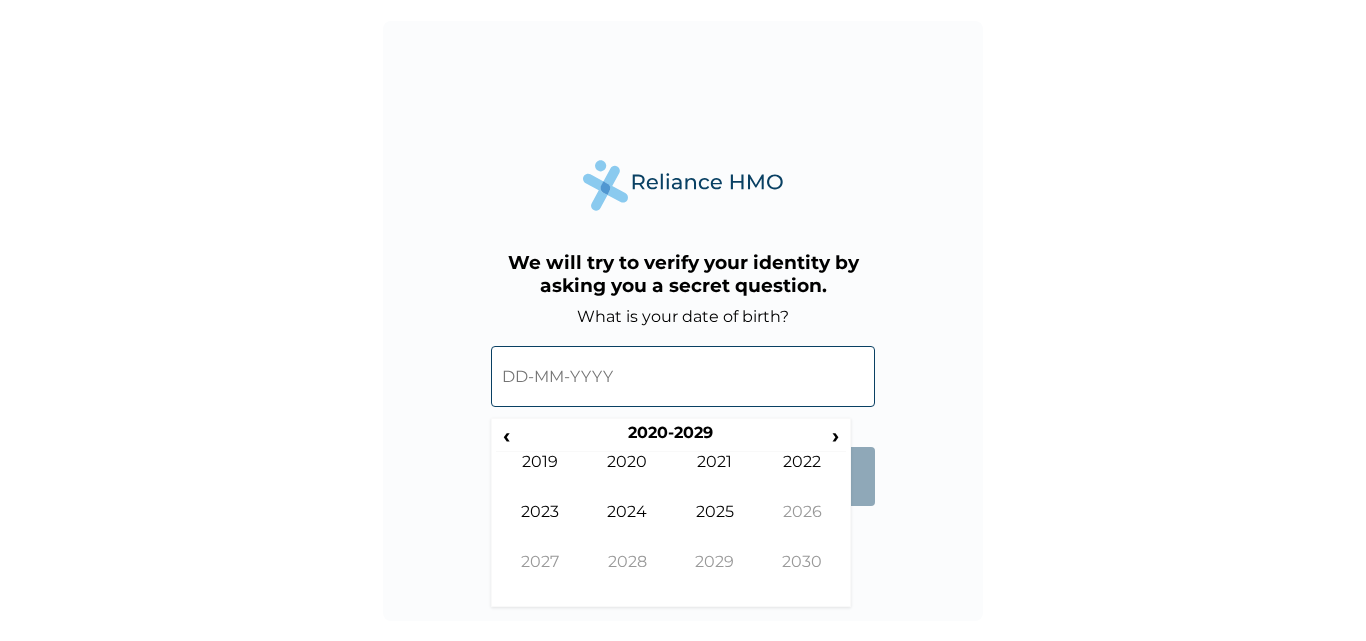 click at bounding box center [683, 376] 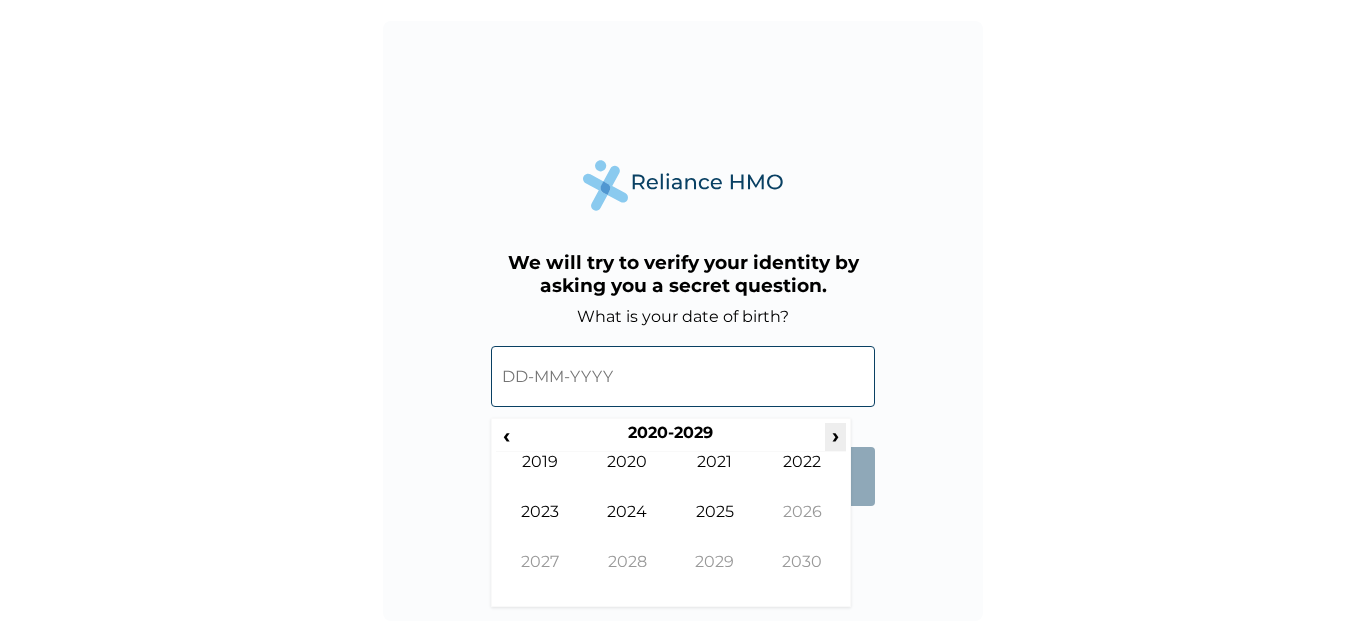 click on "›" at bounding box center [836, 435] 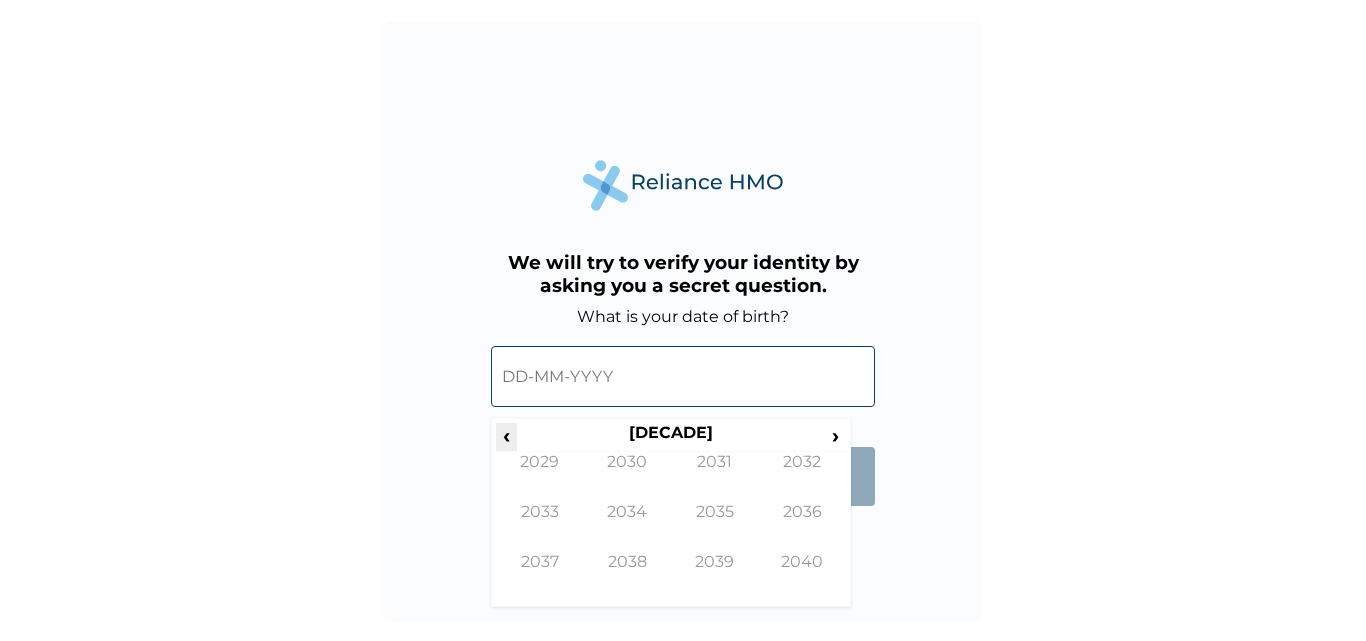 click on "‹" at bounding box center [506, 435] 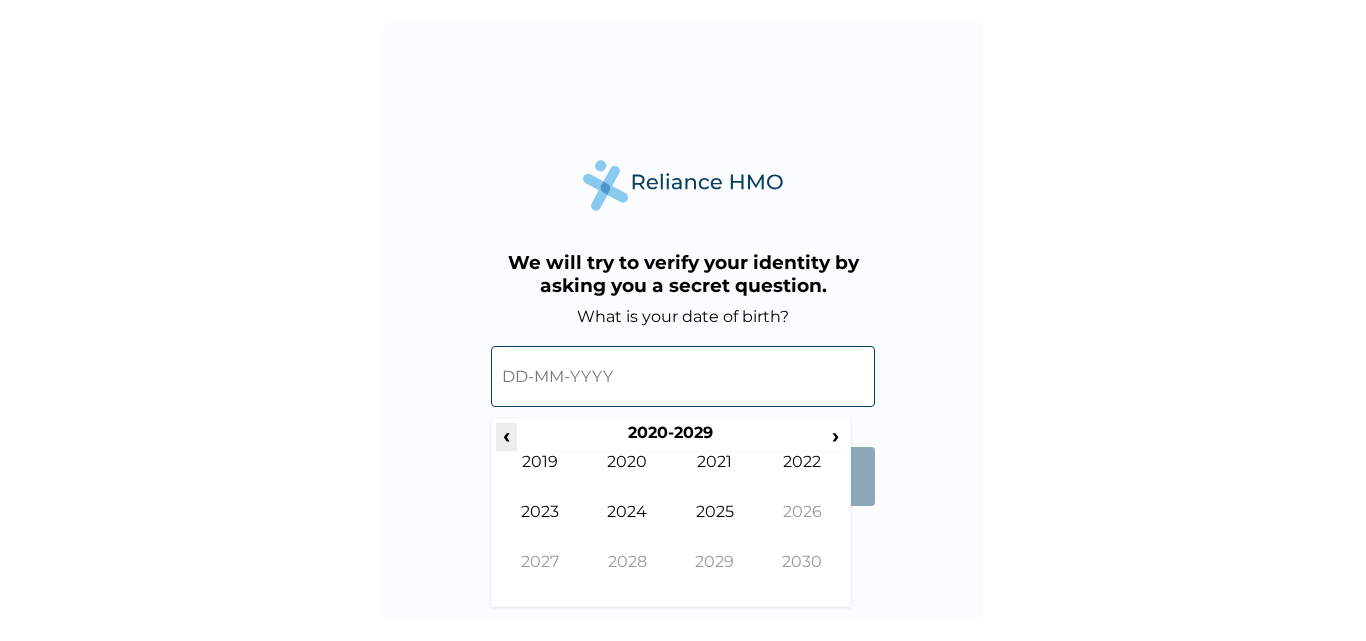 click on "‹" at bounding box center (506, 435) 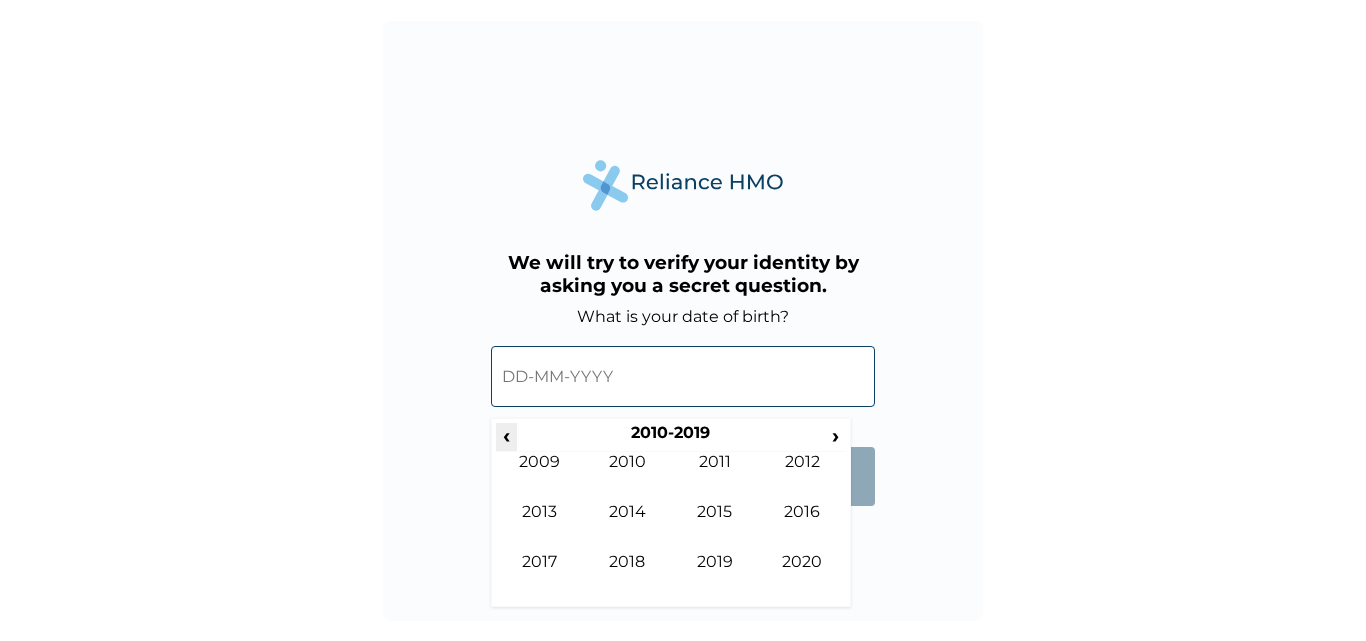 click on "‹" at bounding box center [506, 435] 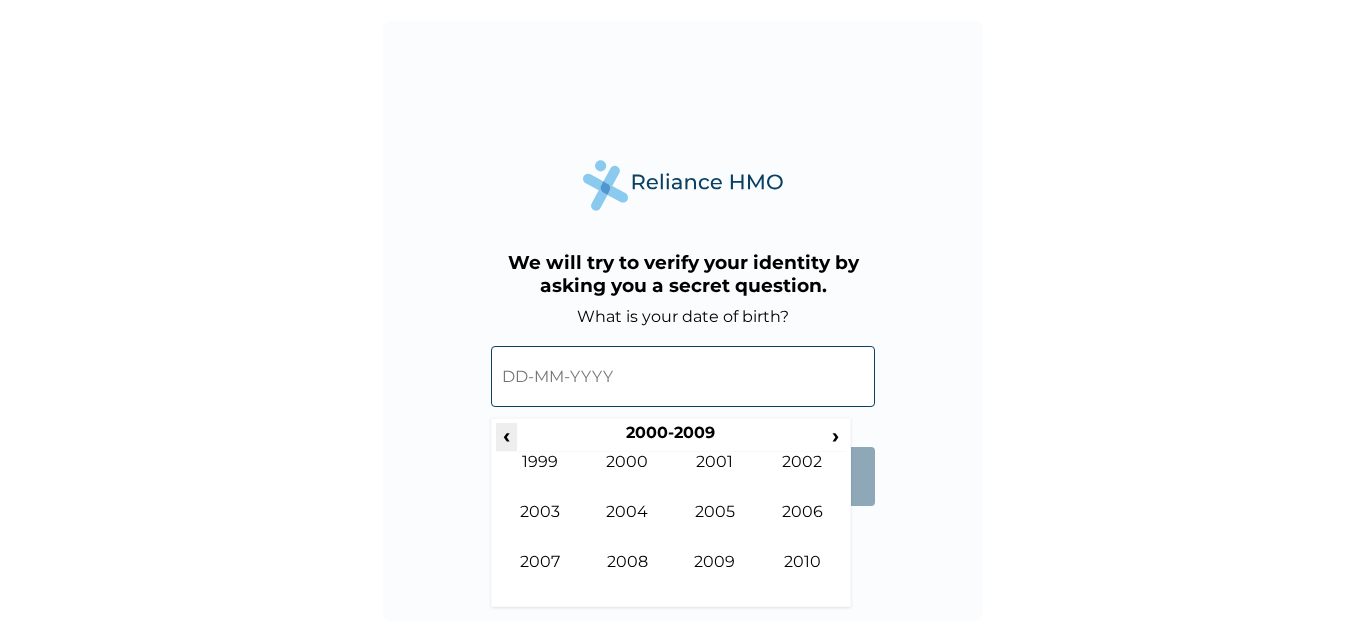 click on "‹" at bounding box center [506, 435] 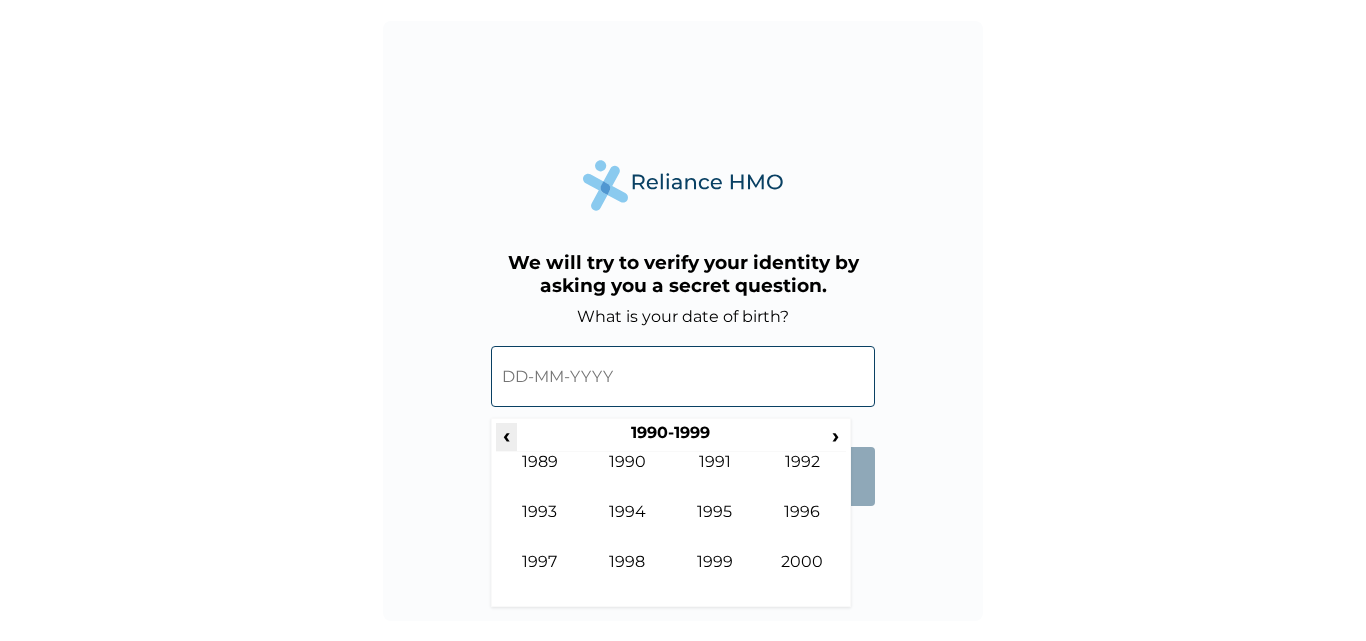click on "‹" at bounding box center (506, 435) 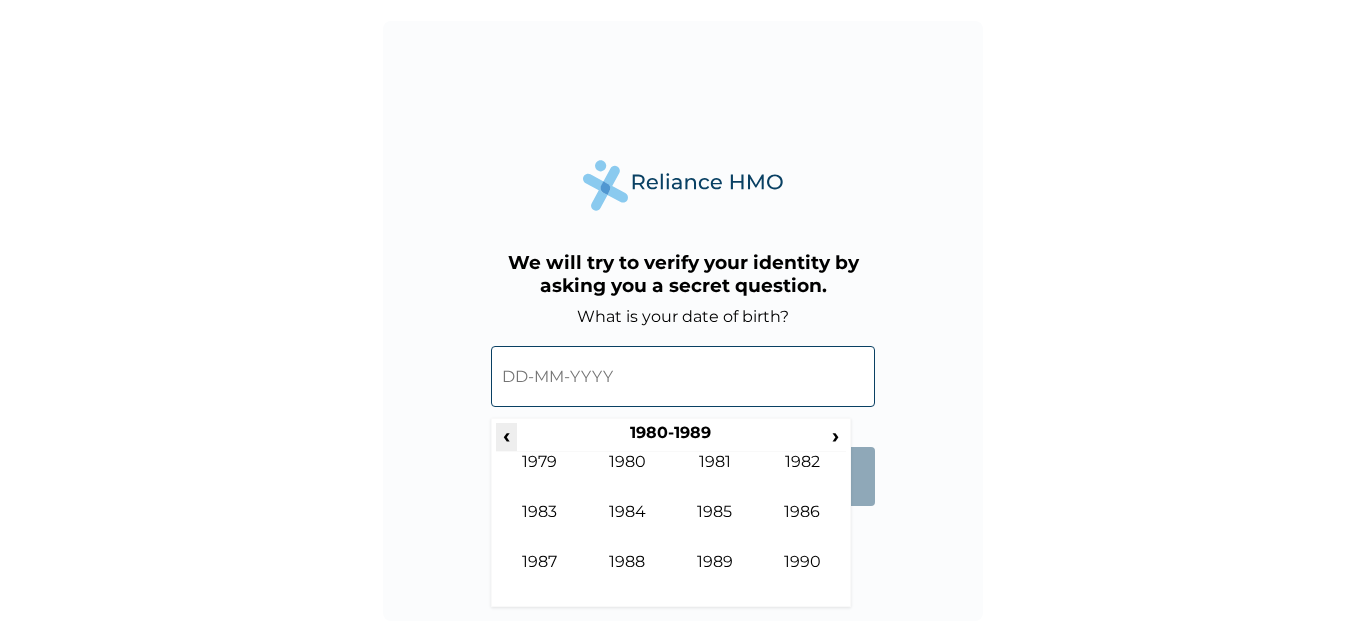 click on "‹" at bounding box center [506, 435] 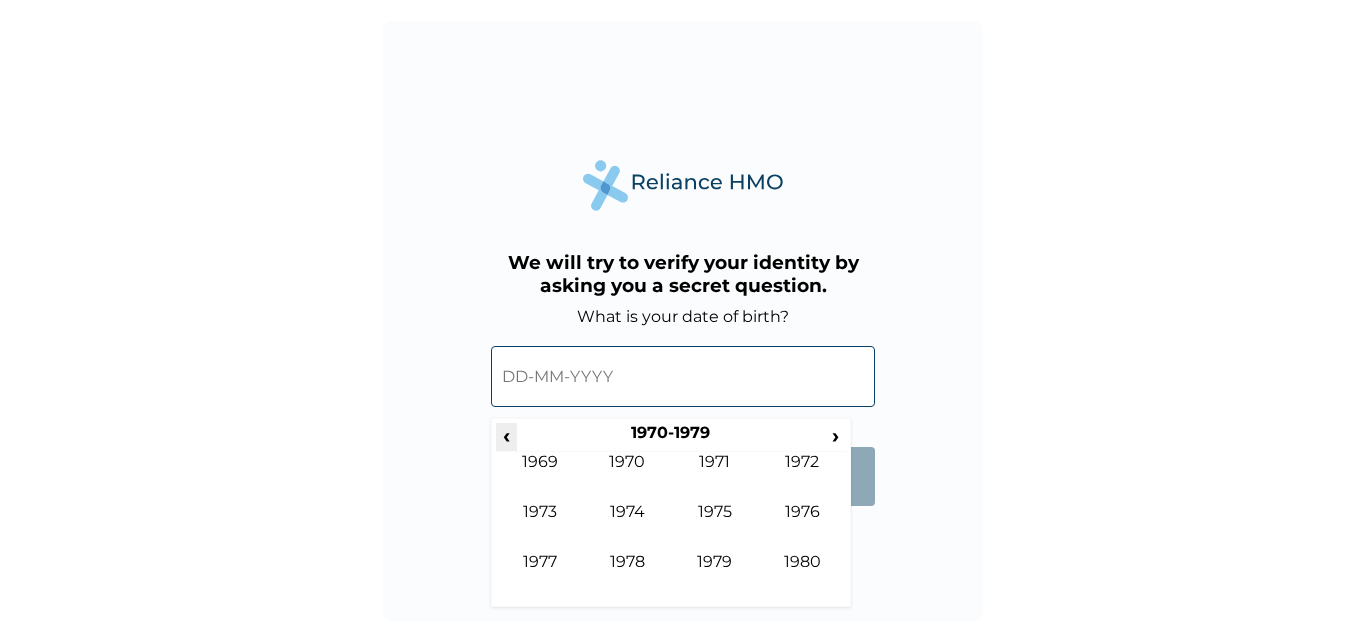 click on "‹" at bounding box center (506, 435) 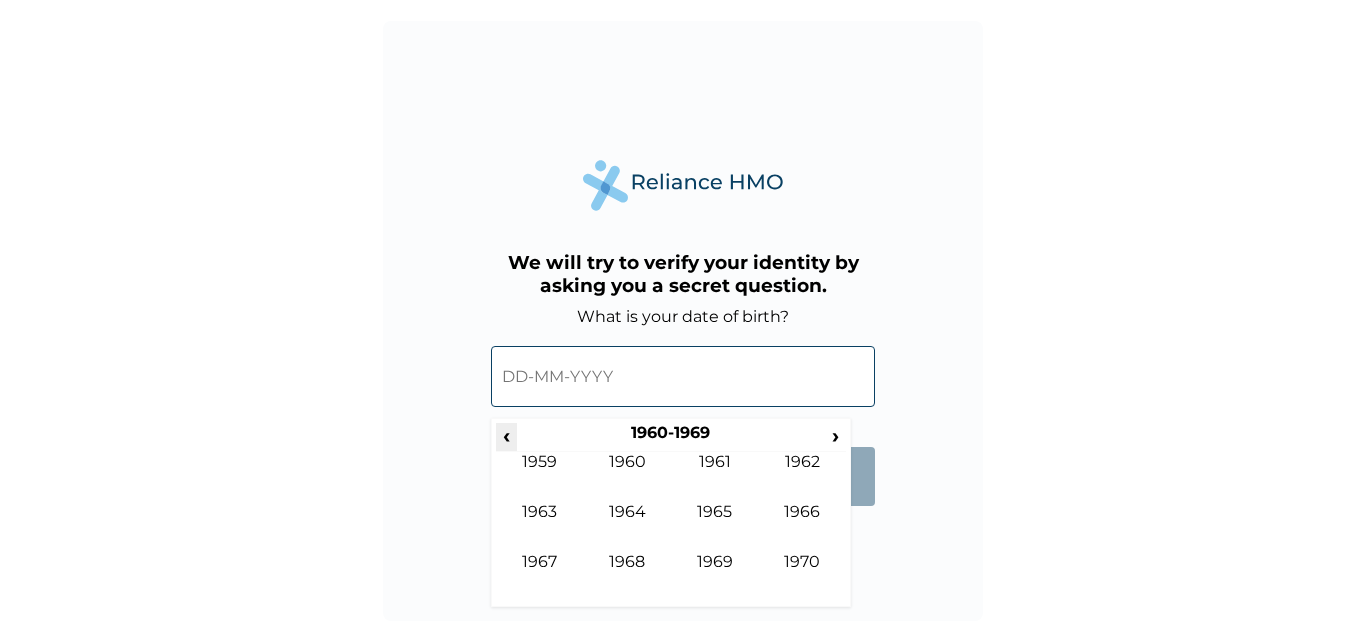 click on "‹" at bounding box center [506, 435] 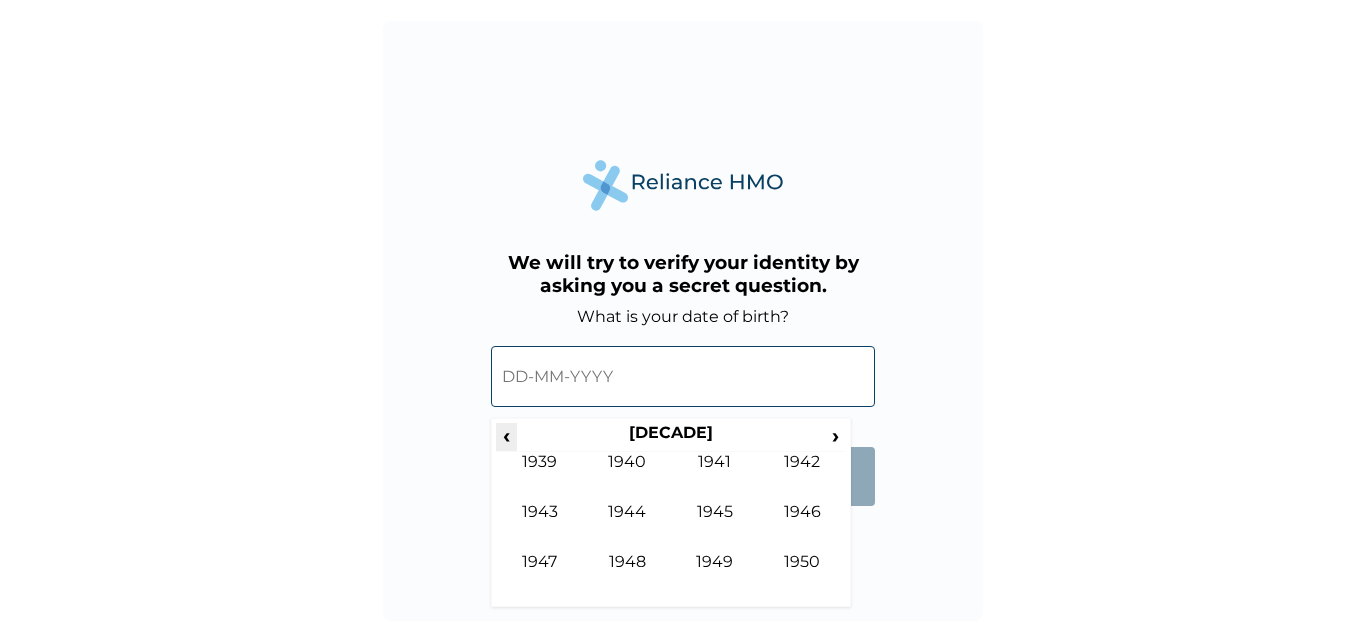 click on "‹" at bounding box center [506, 435] 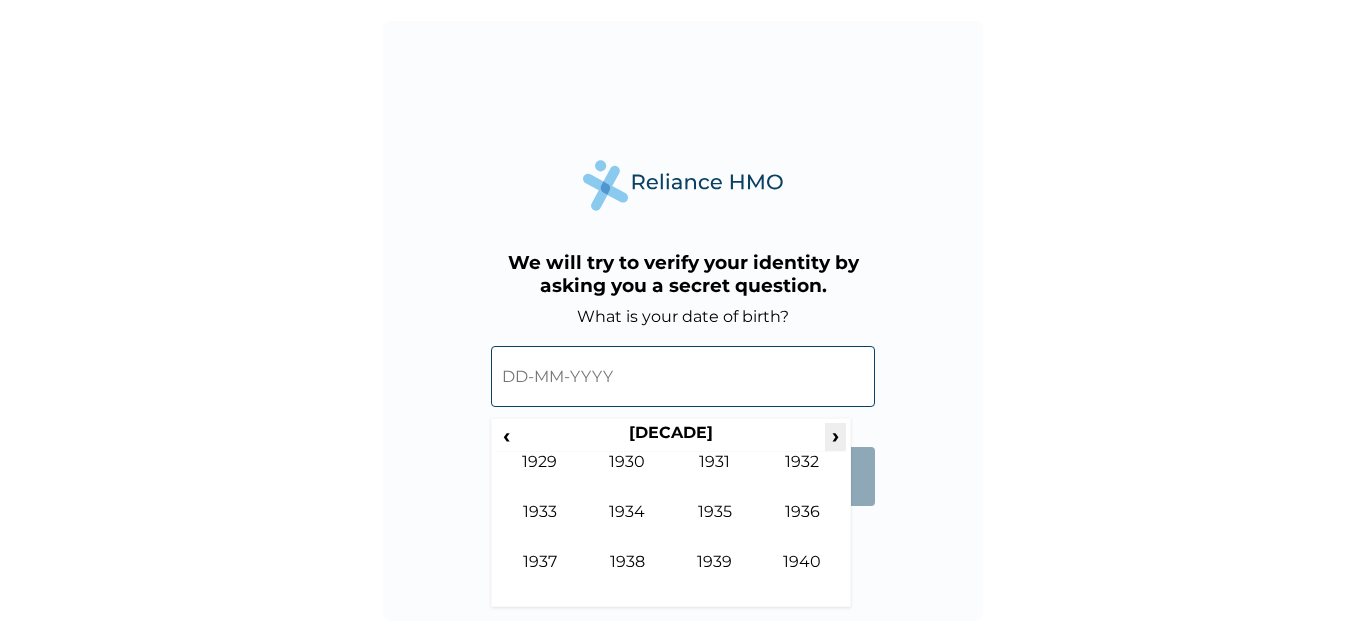 click on "›" at bounding box center [836, 435] 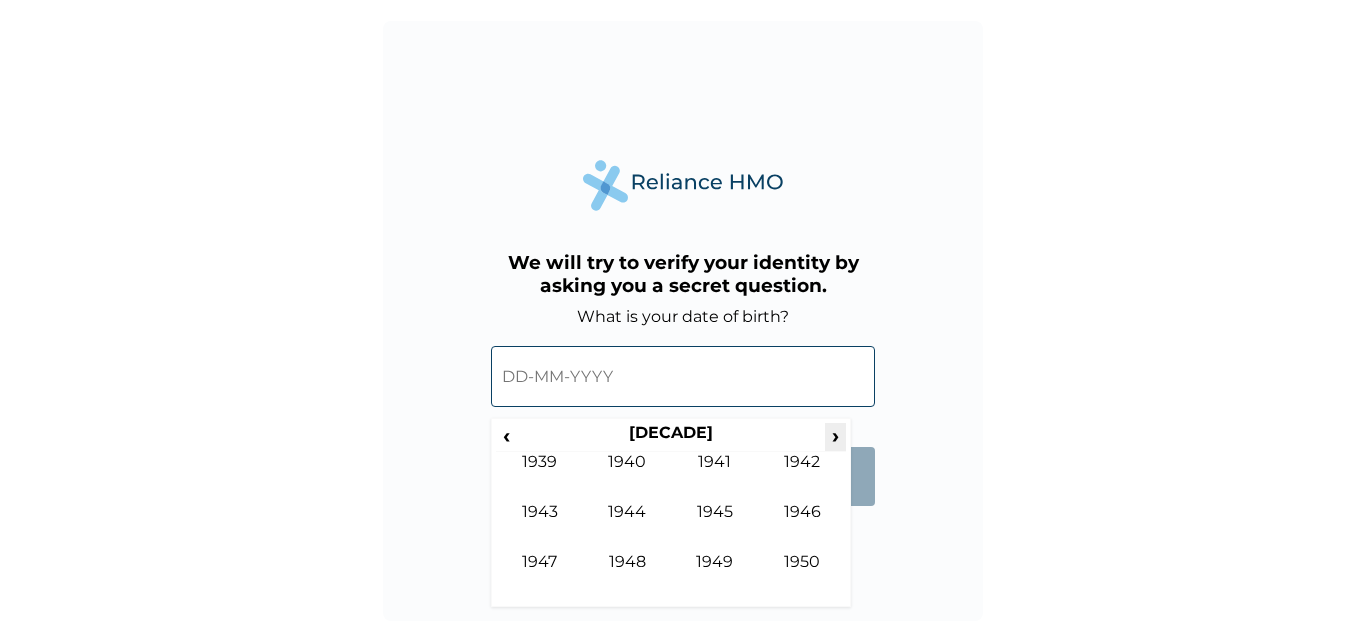 click on "›" at bounding box center (836, 435) 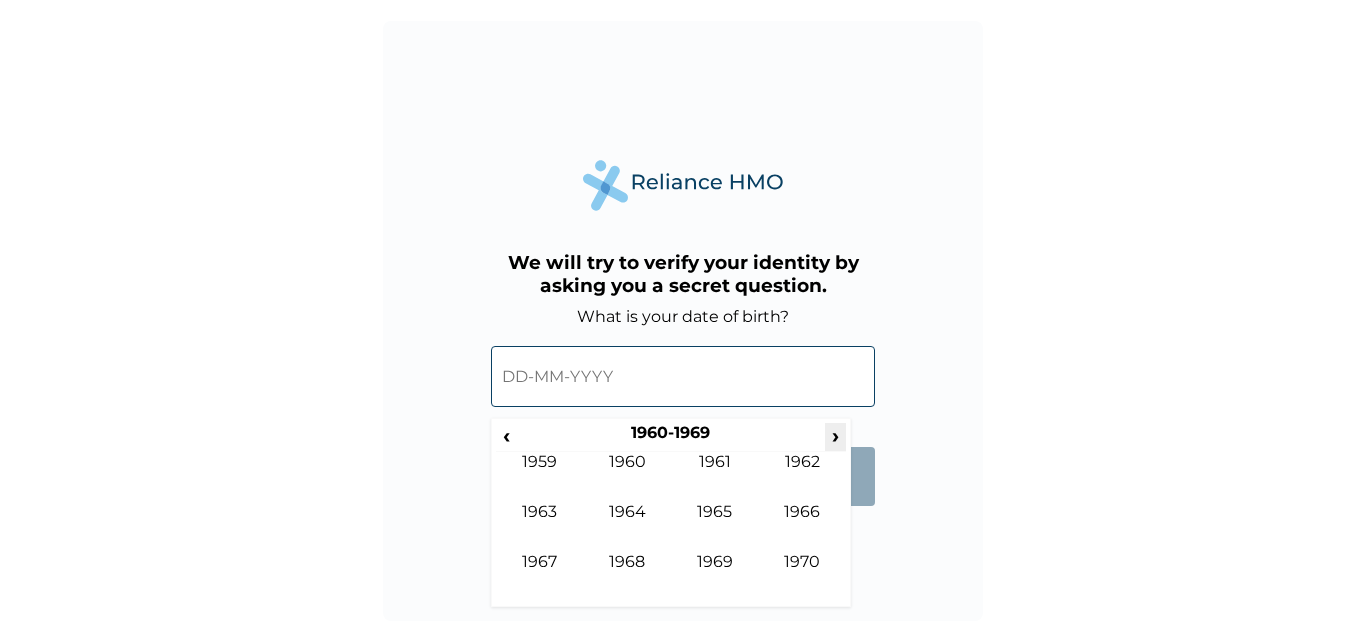 click on "›" at bounding box center [836, 435] 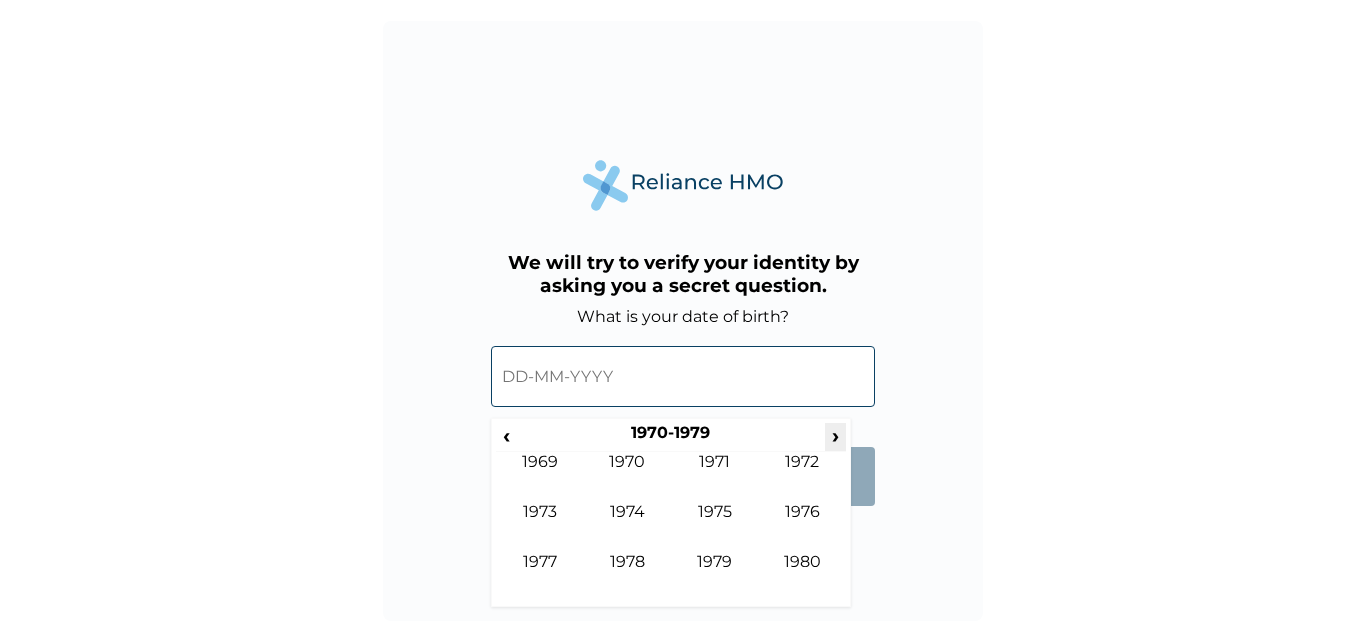 click on "›" at bounding box center (836, 435) 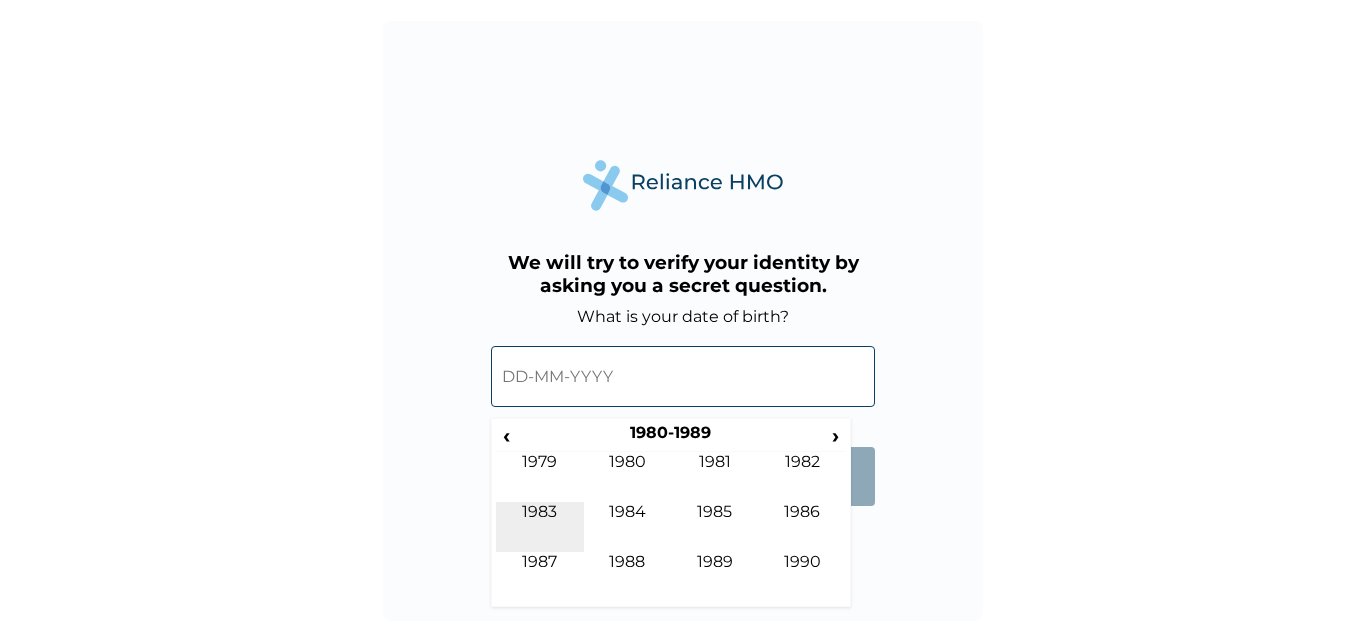 click on "1983" at bounding box center (540, 527) 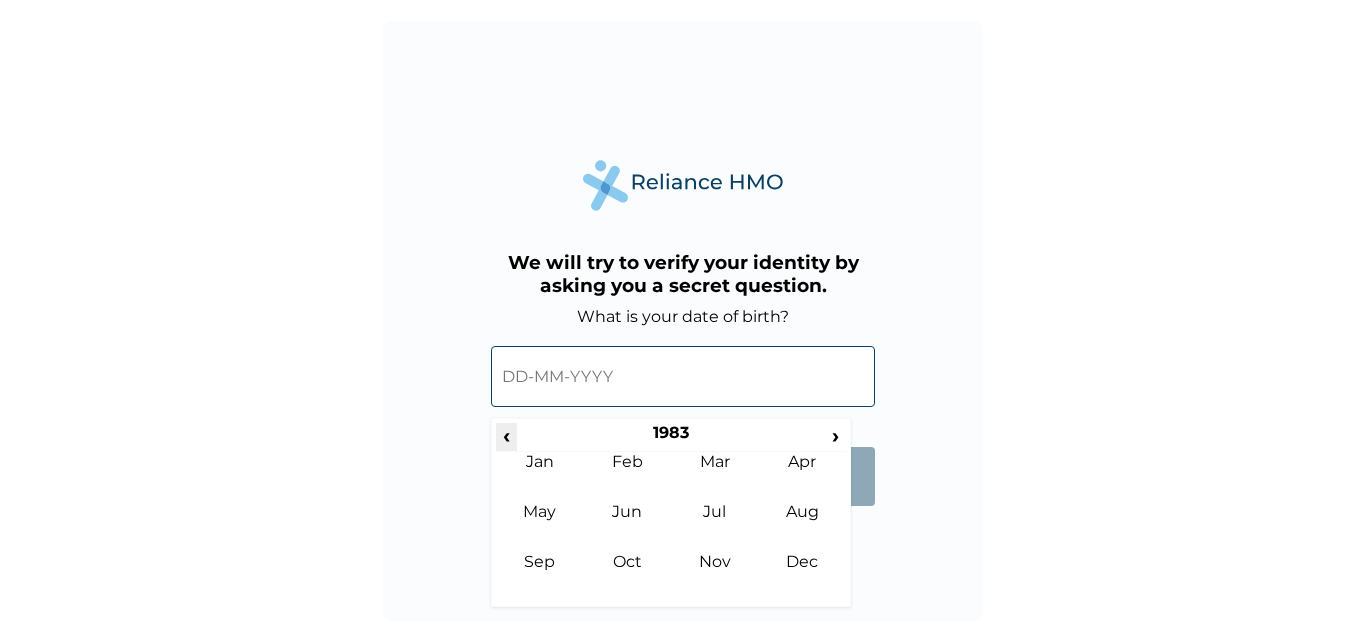 click on "‹" at bounding box center (506, 435) 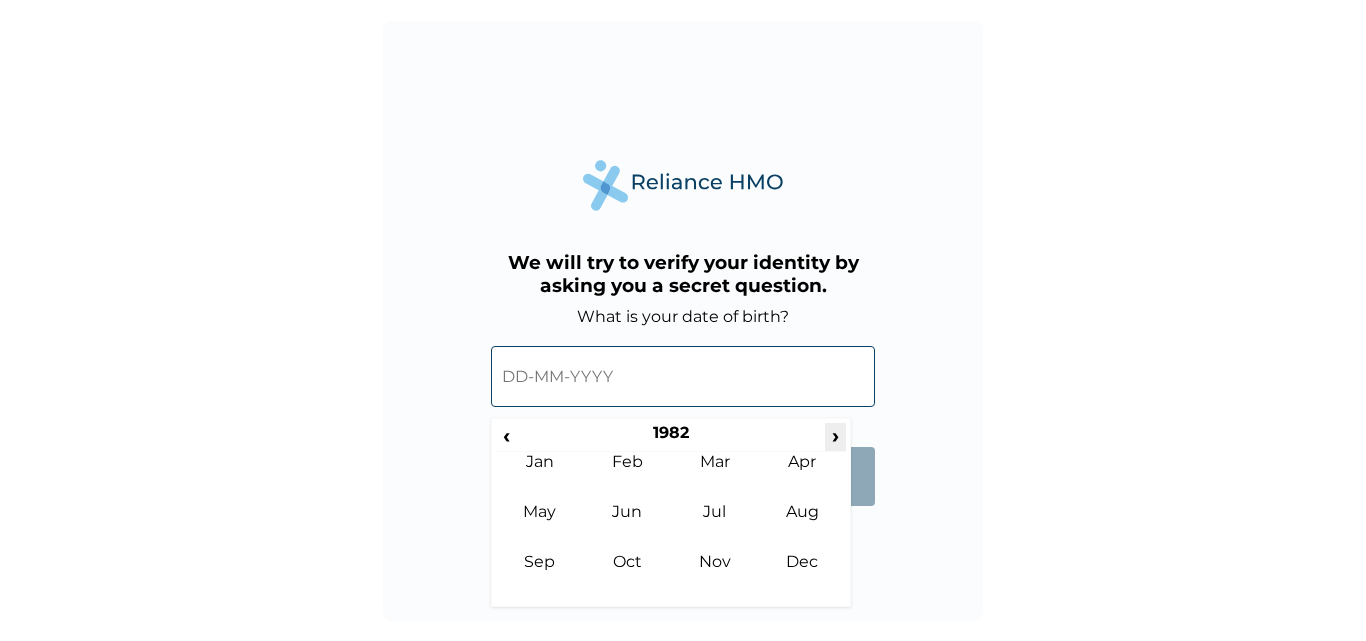 click on "›" at bounding box center [836, 435] 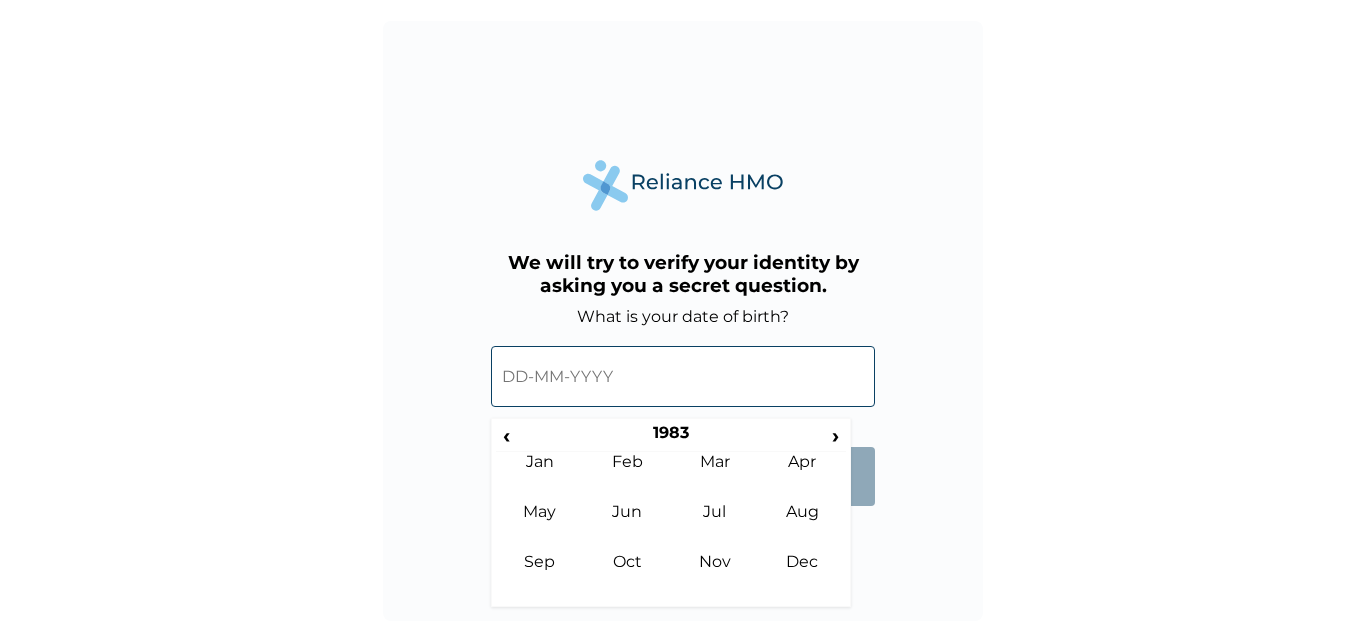 click at bounding box center (683, 376) 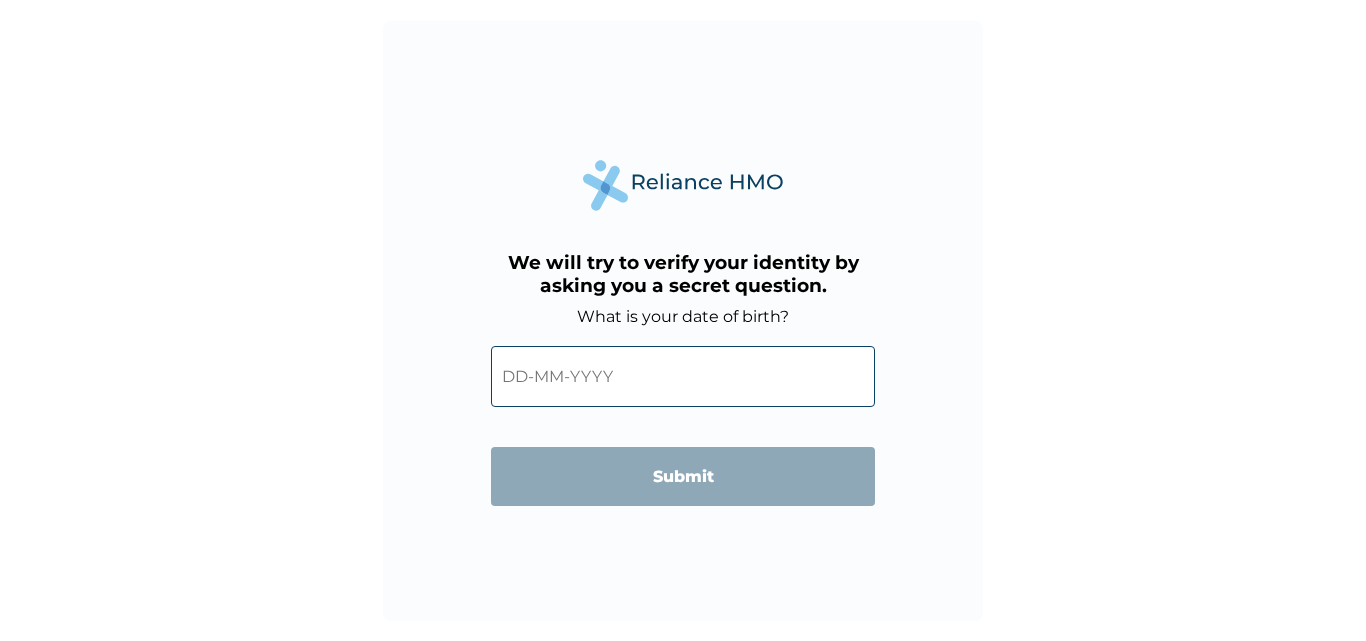 drag, startPoint x: 679, startPoint y: 126, endPoint x: 666, endPoint y: 244, distance: 118.71394 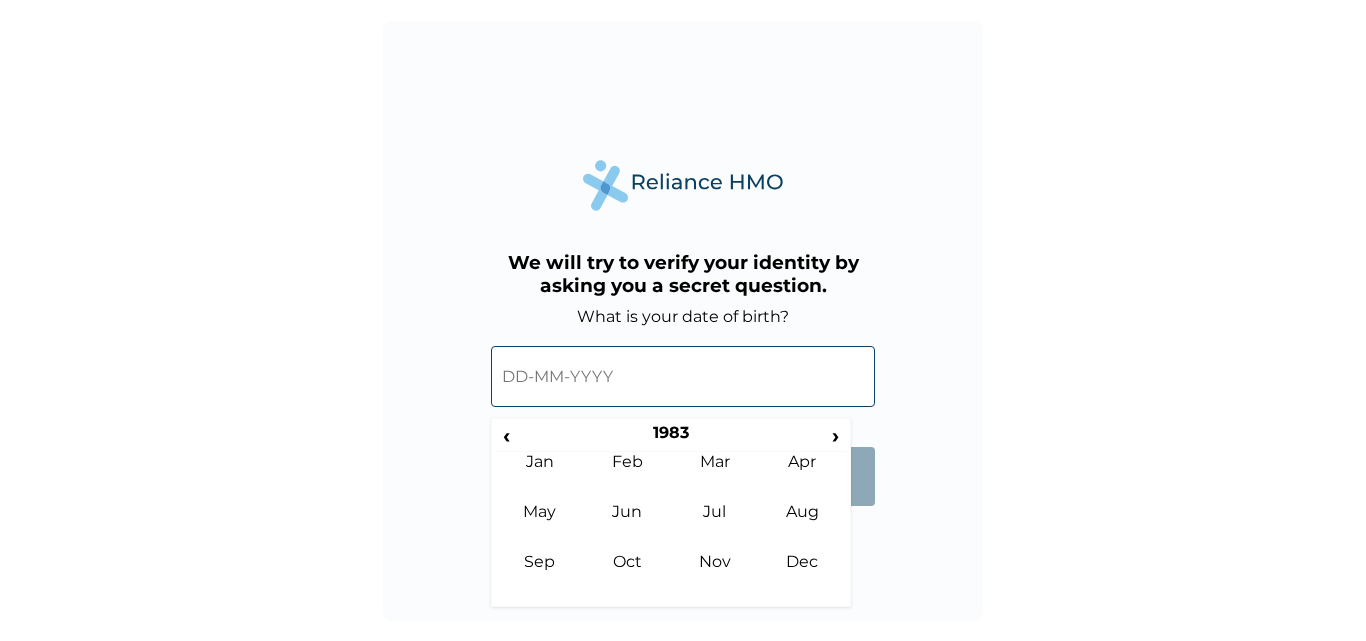click at bounding box center [683, 376] 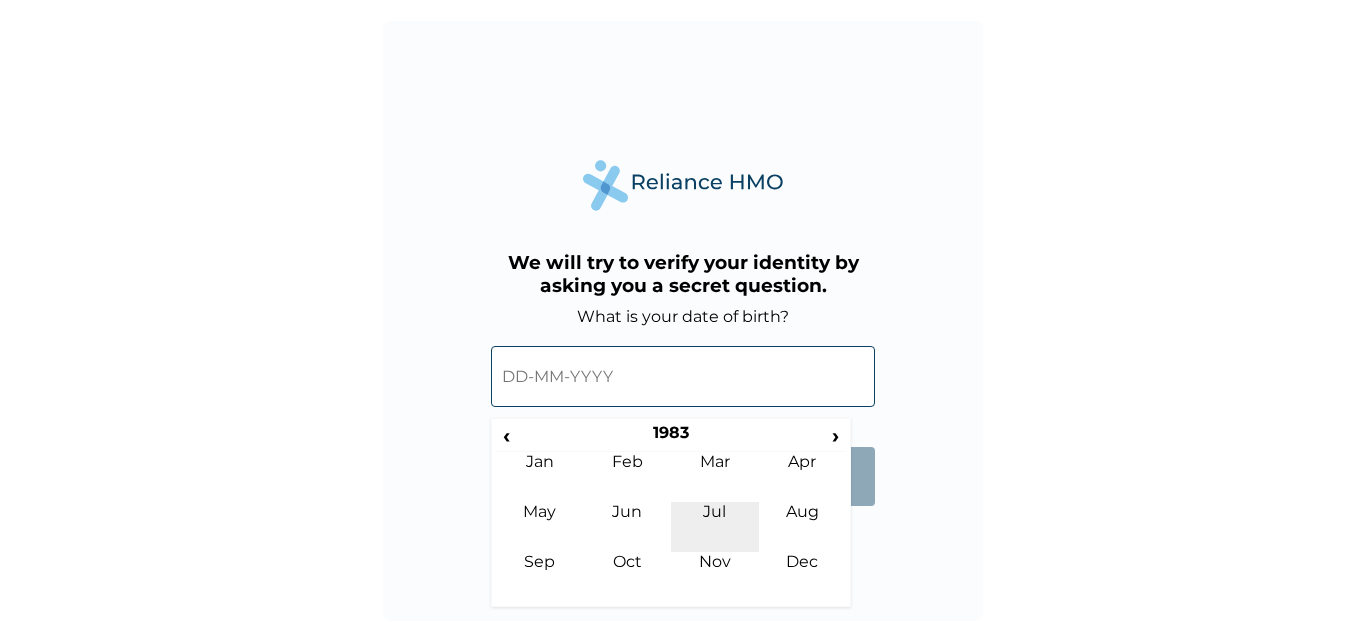 click on "Jul" at bounding box center [715, 527] 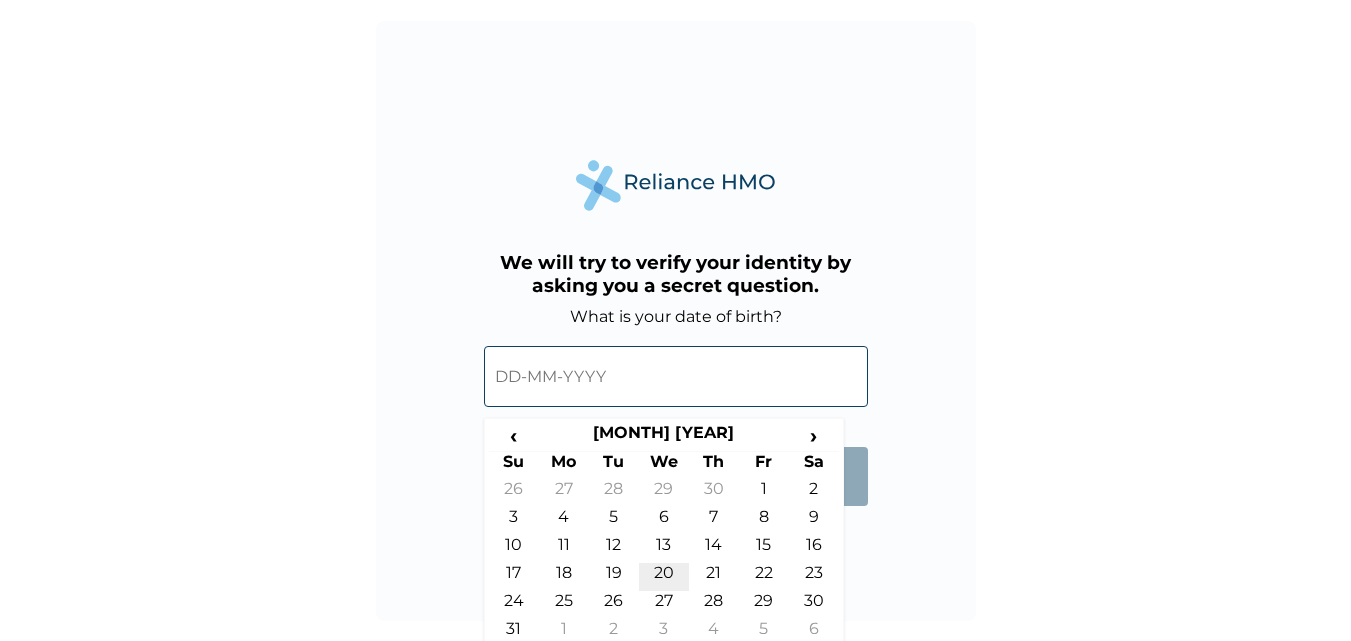 click on "20" at bounding box center (664, 577) 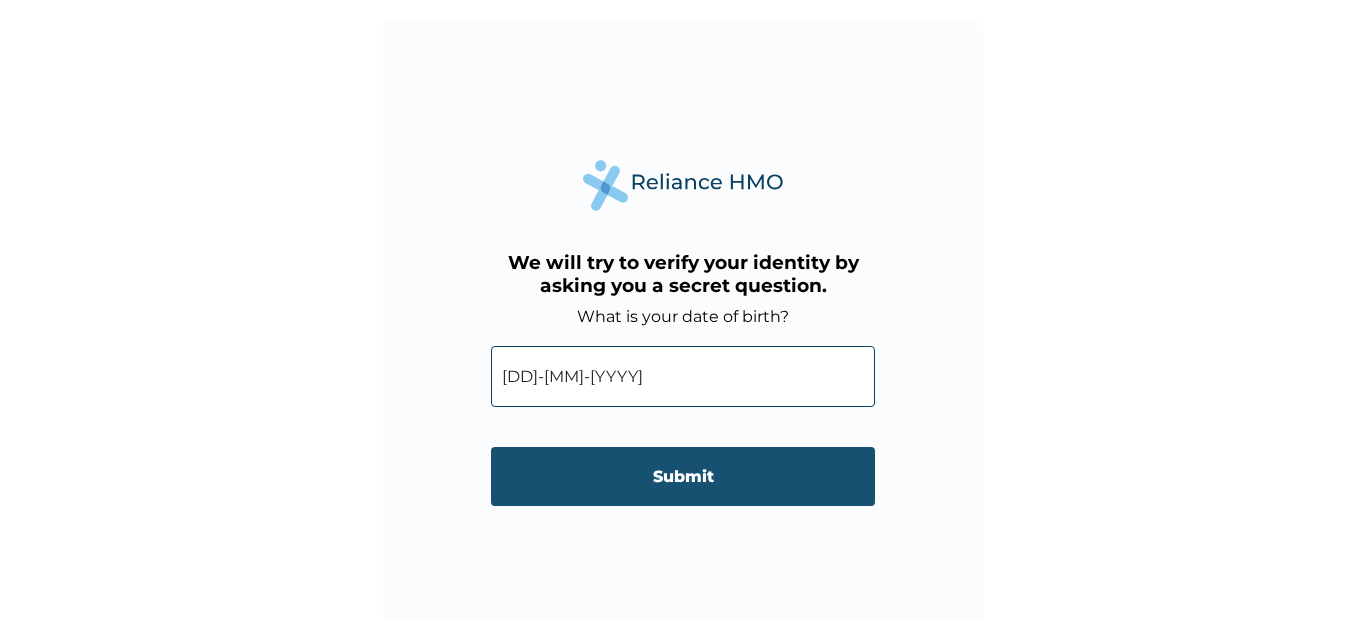 click on "Submit" at bounding box center (683, 476) 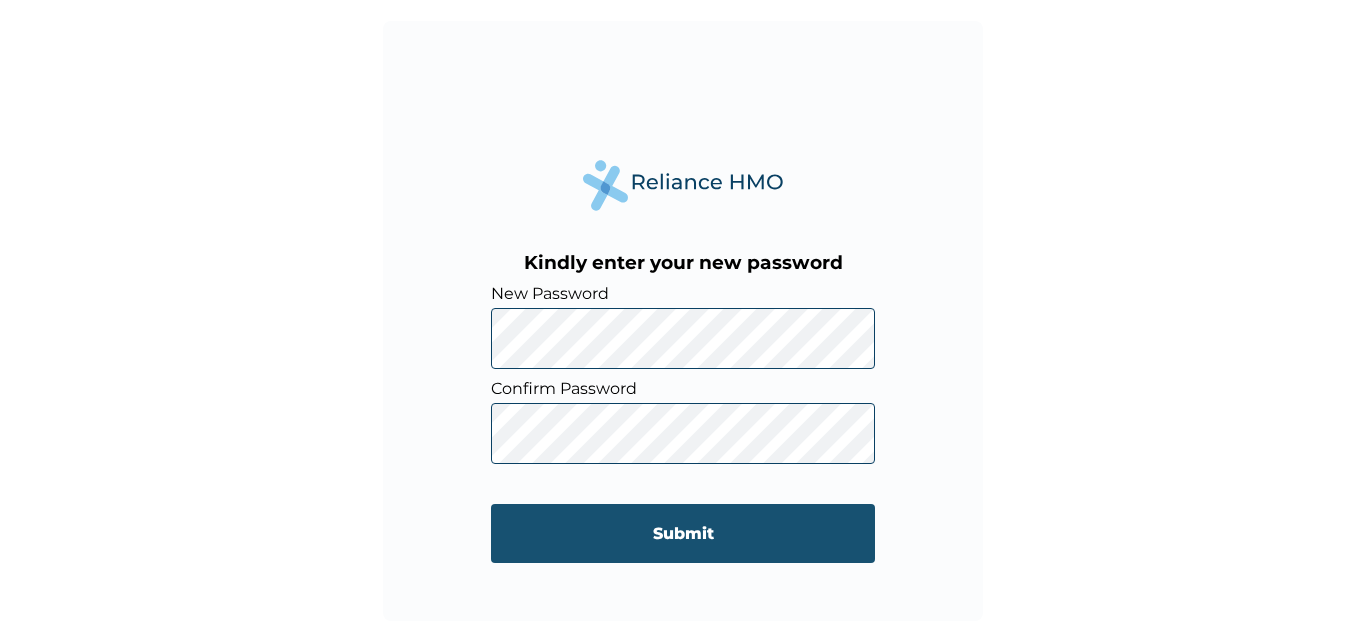 click on "Submit" at bounding box center [683, 533] 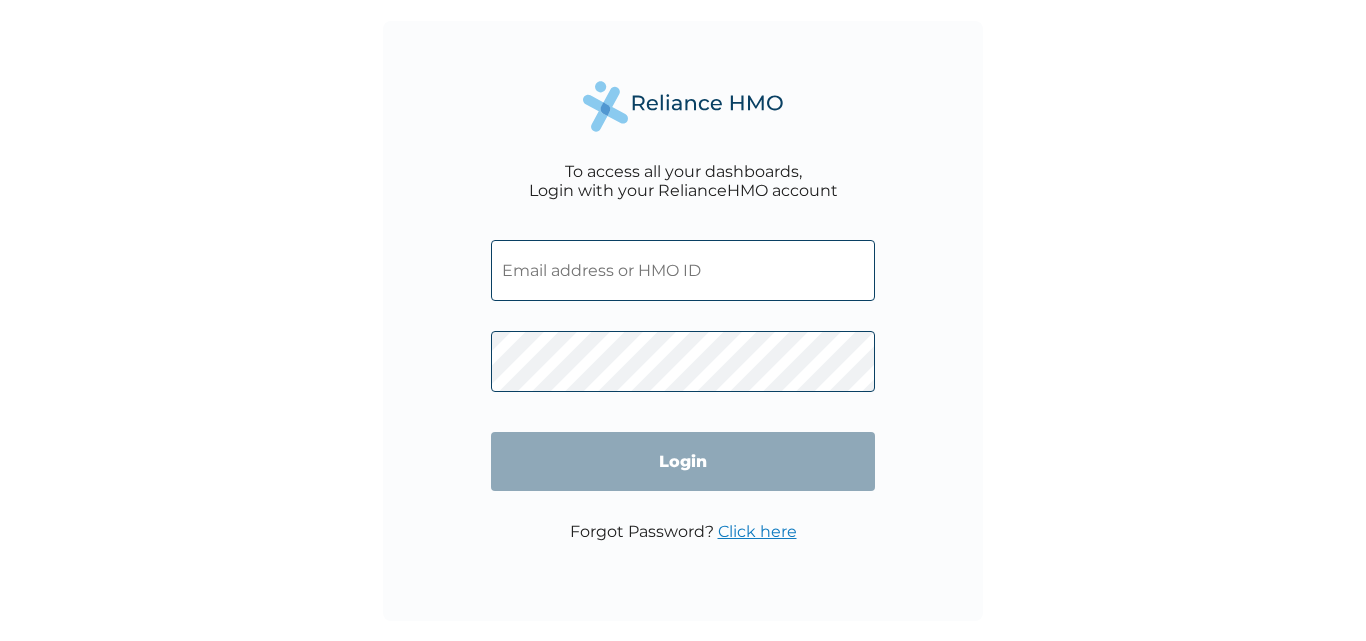 scroll, scrollTop: 0, scrollLeft: 0, axis: both 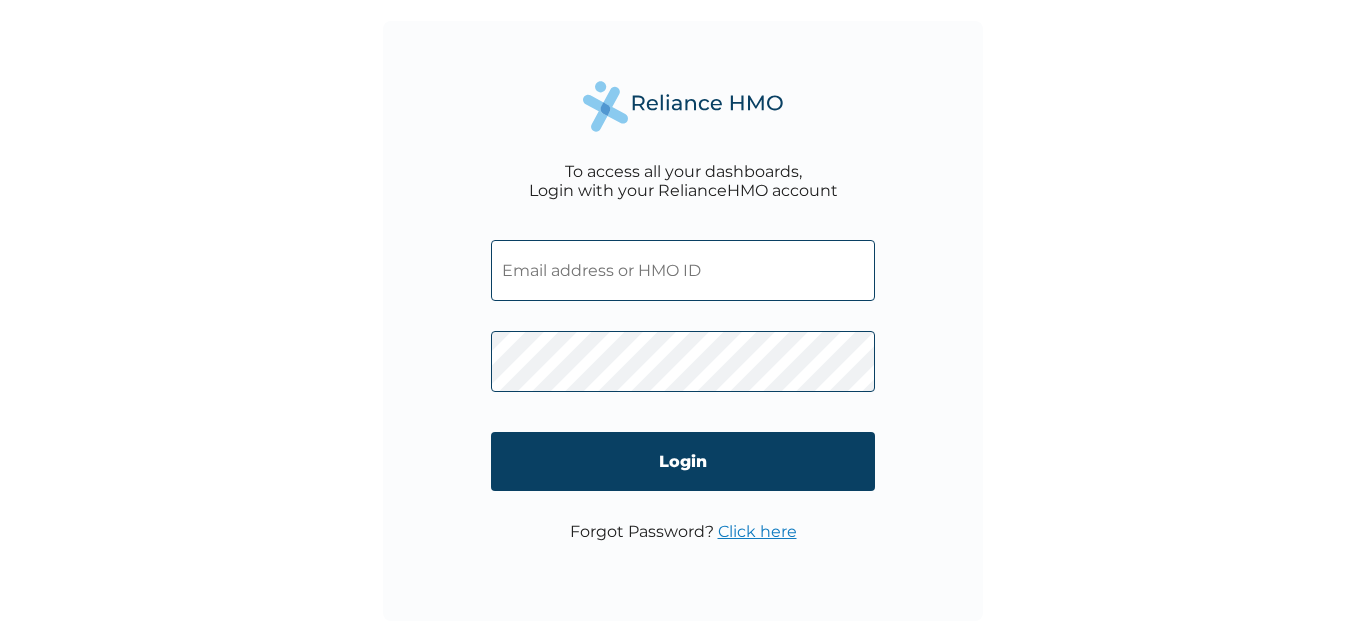 click at bounding box center (683, 270) 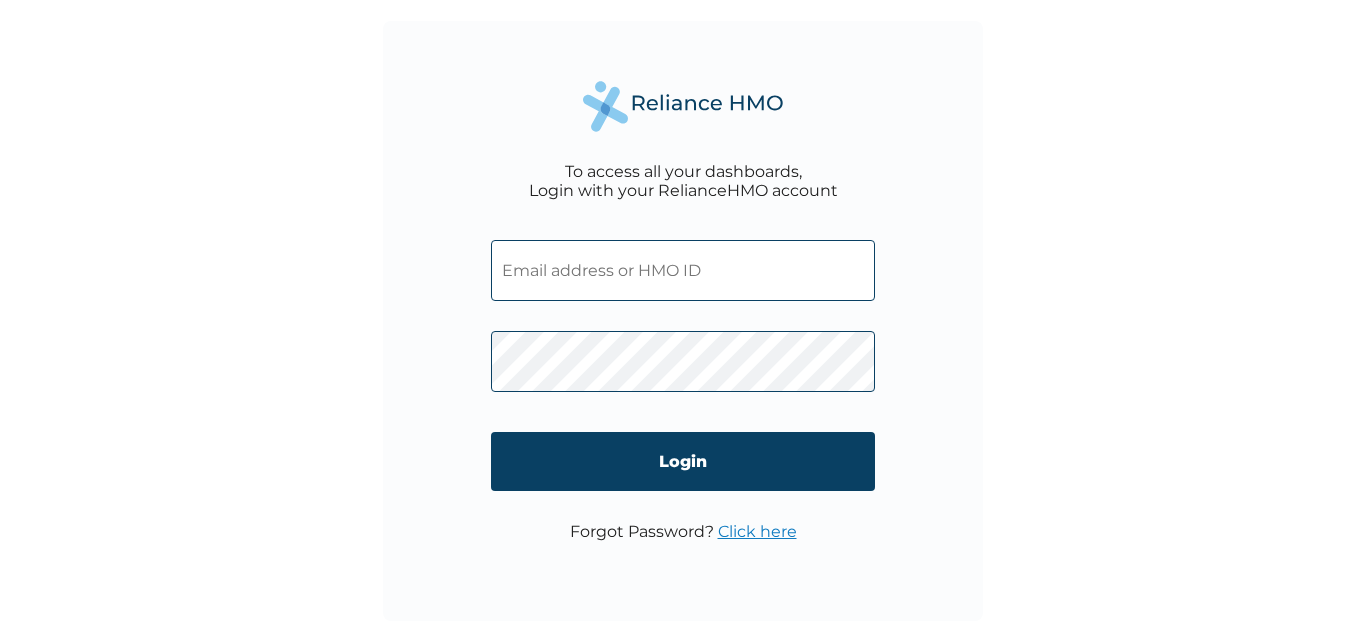 click at bounding box center [683, 270] 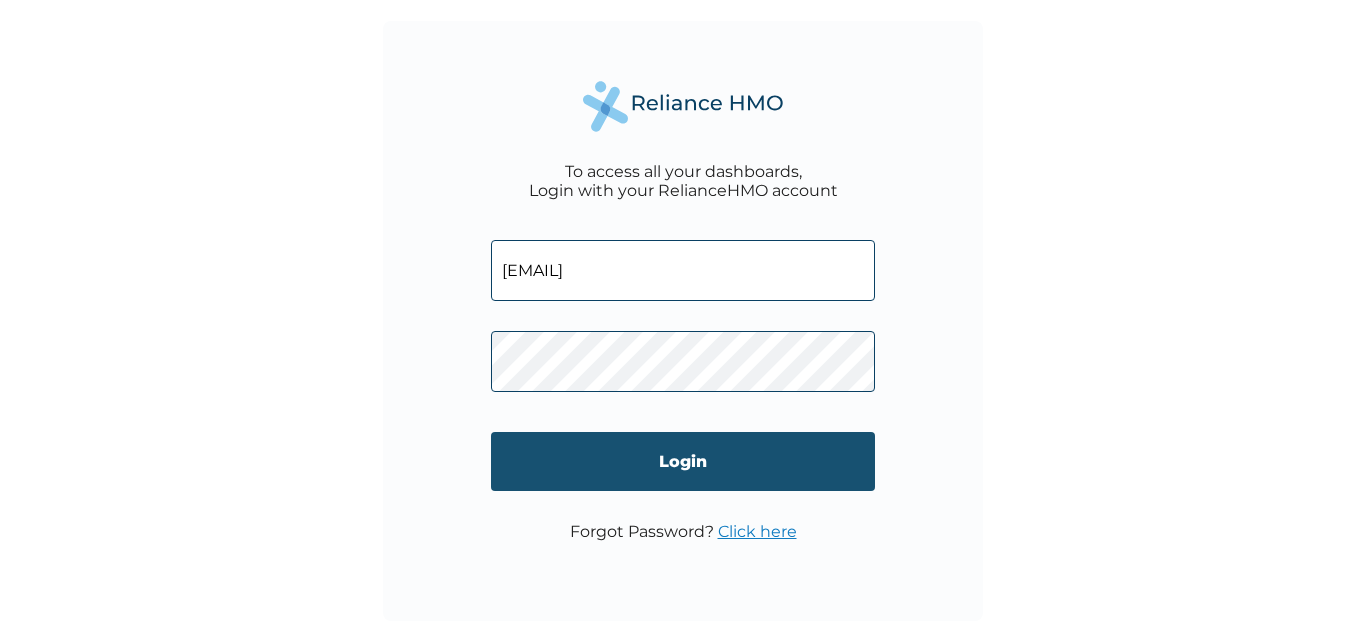 type on "[EMAIL]" 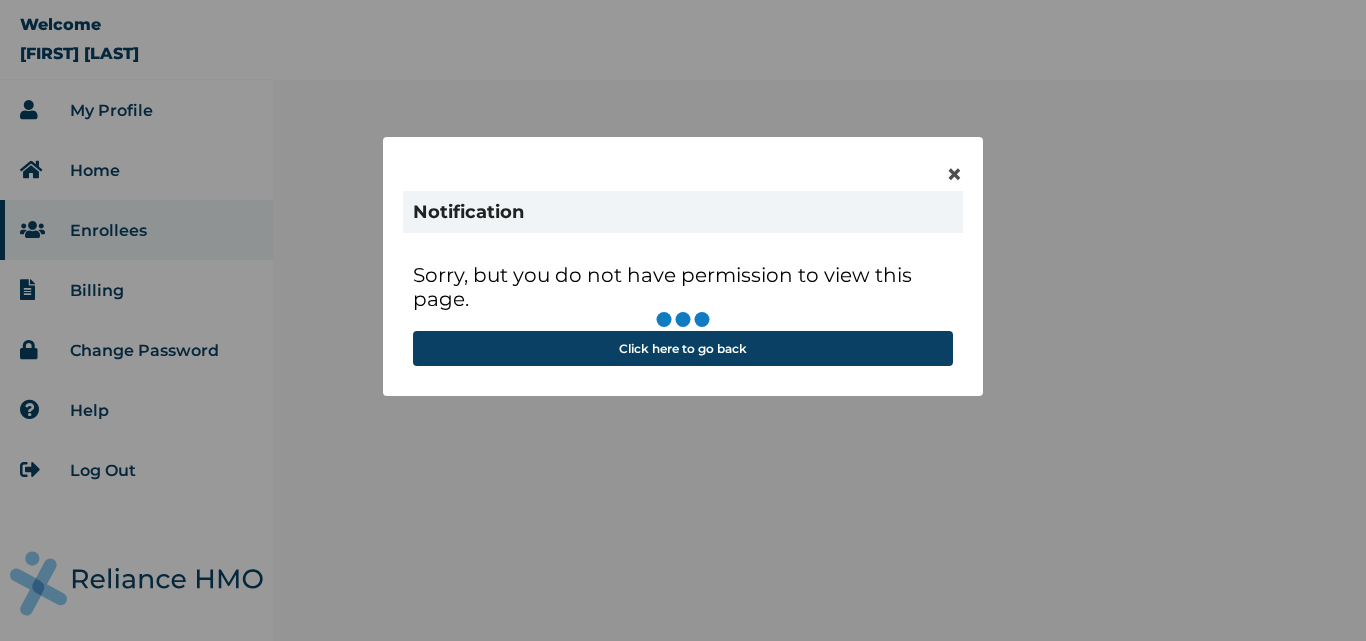 scroll, scrollTop: 0, scrollLeft: 0, axis: both 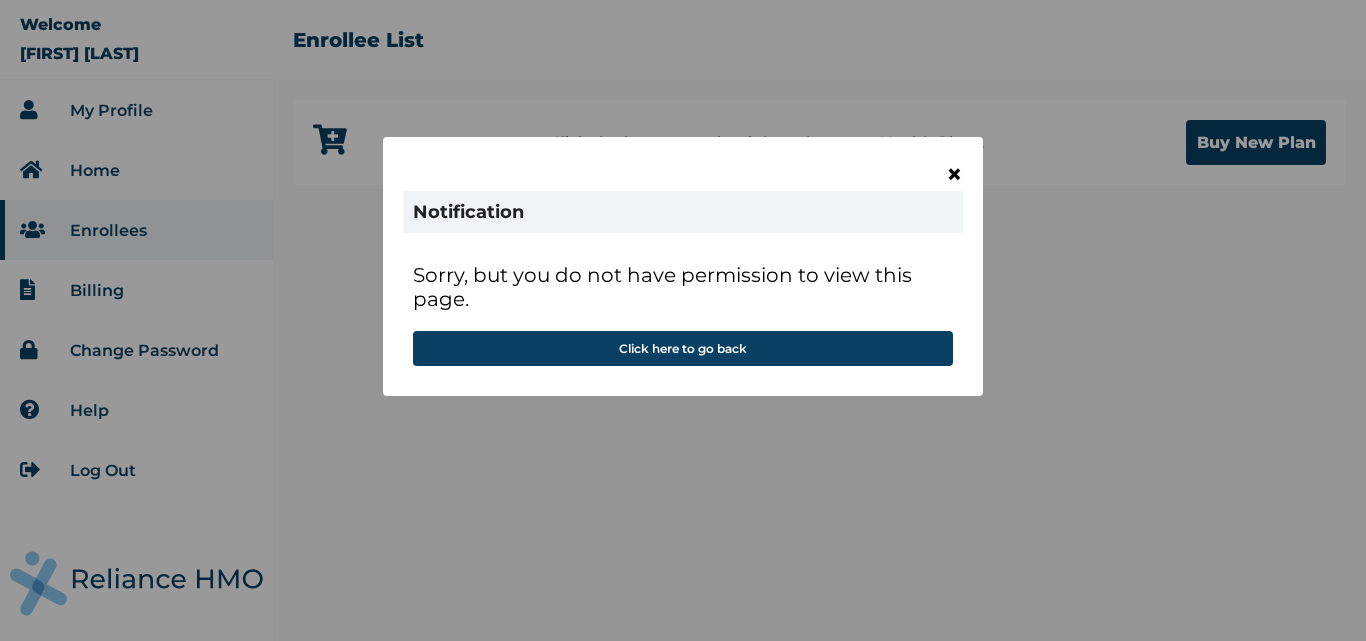 click on "×" at bounding box center (954, 174) 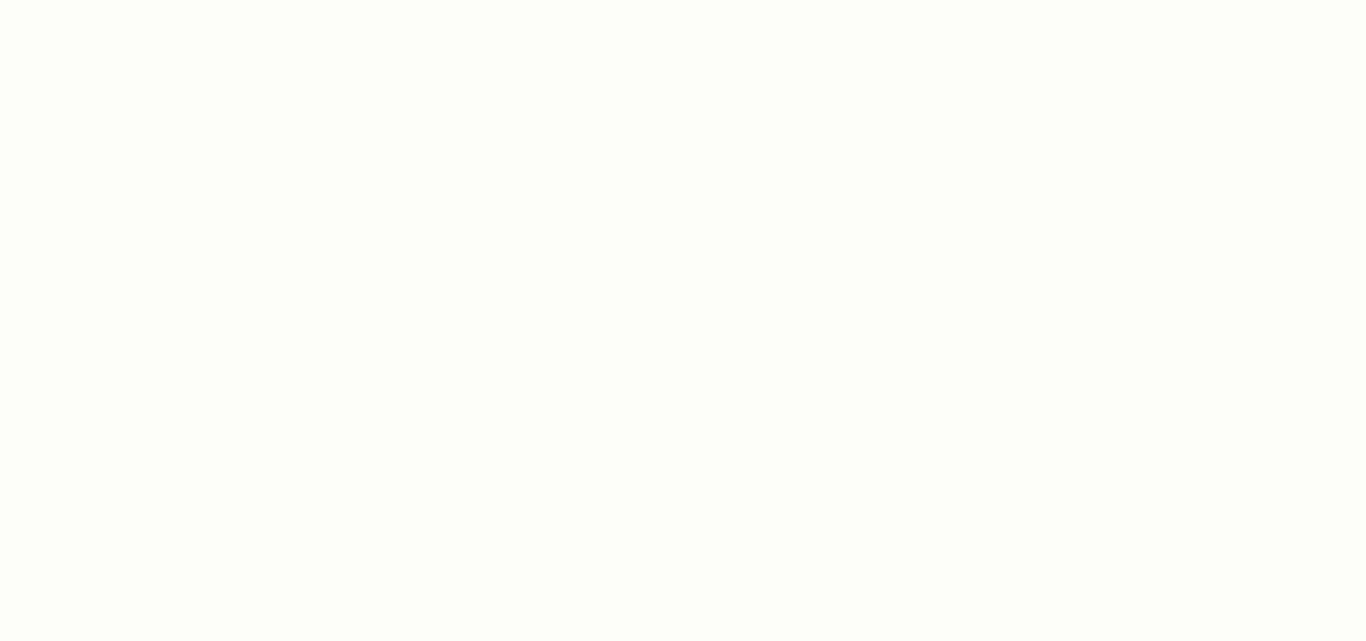 scroll, scrollTop: 0, scrollLeft: 0, axis: both 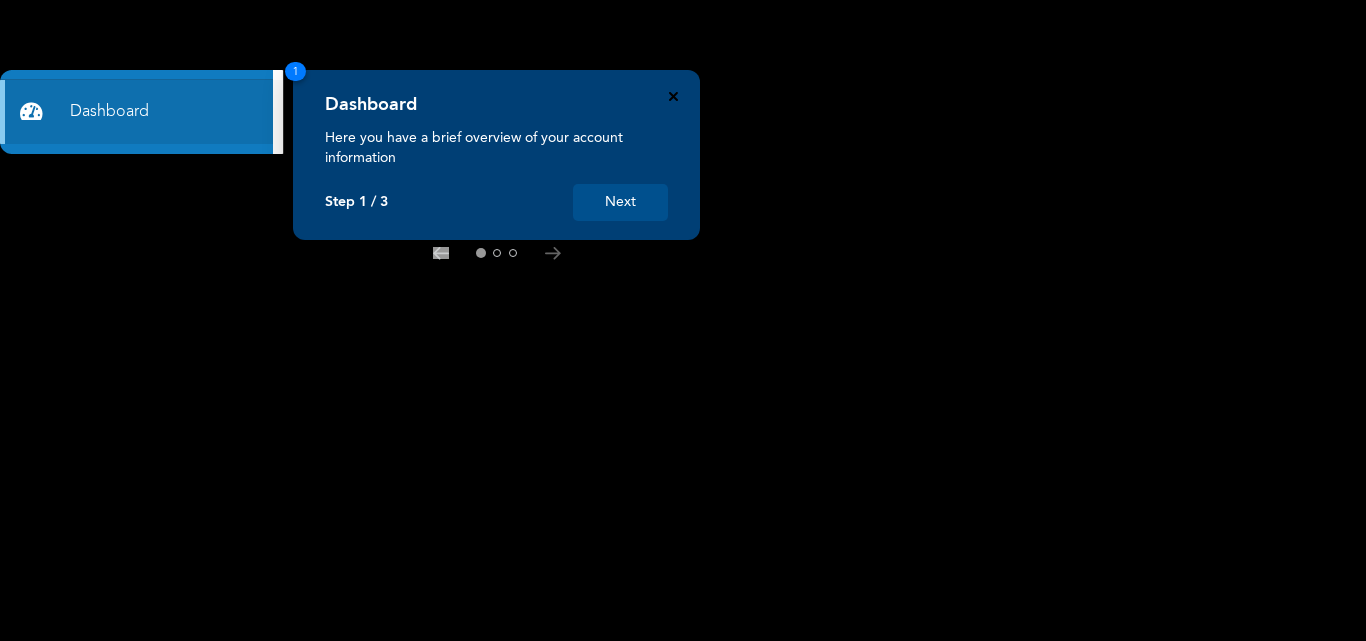 click 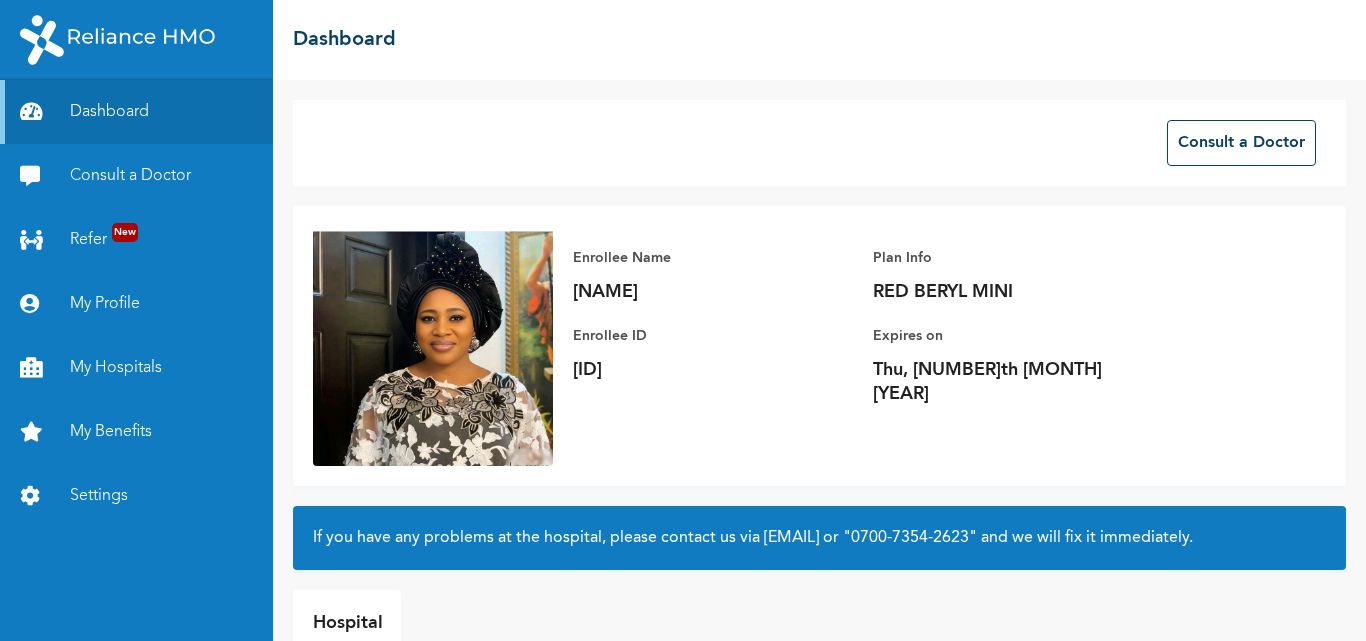 drag, startPoint x: 570, startPoint y: 362, endPoint x: 692, endPoint y: 380, distance: 123.32072 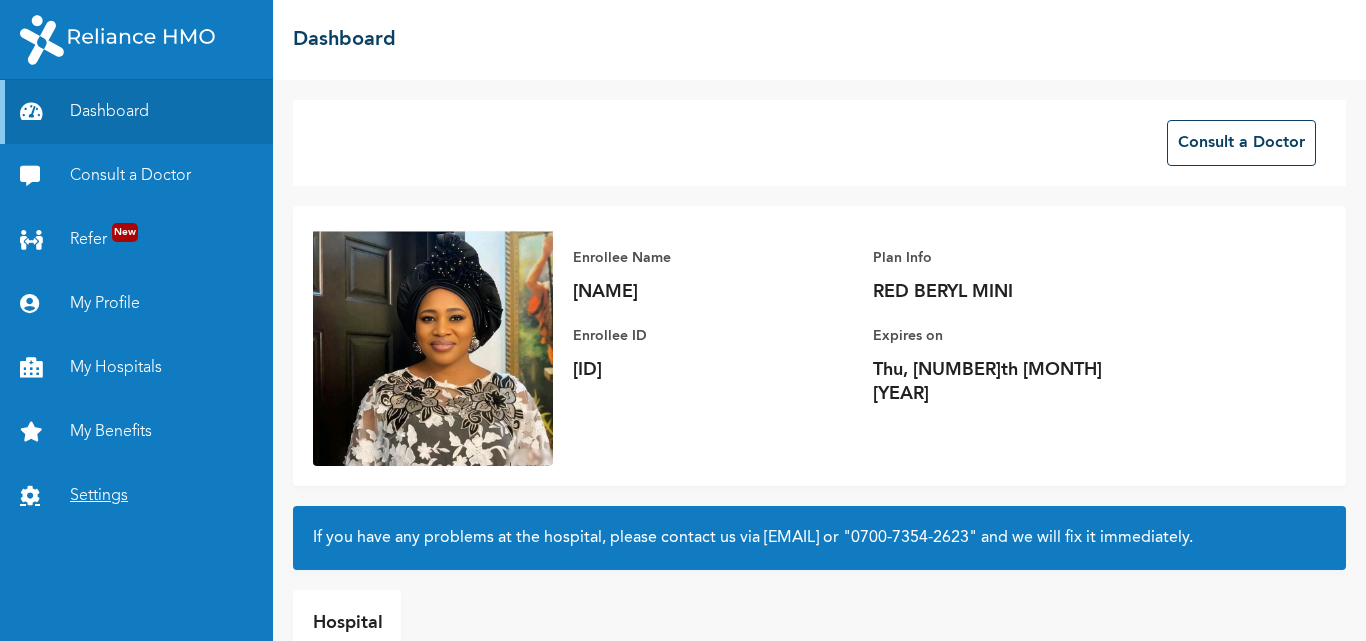 click on "Settings" at bounding box center [136, 496] 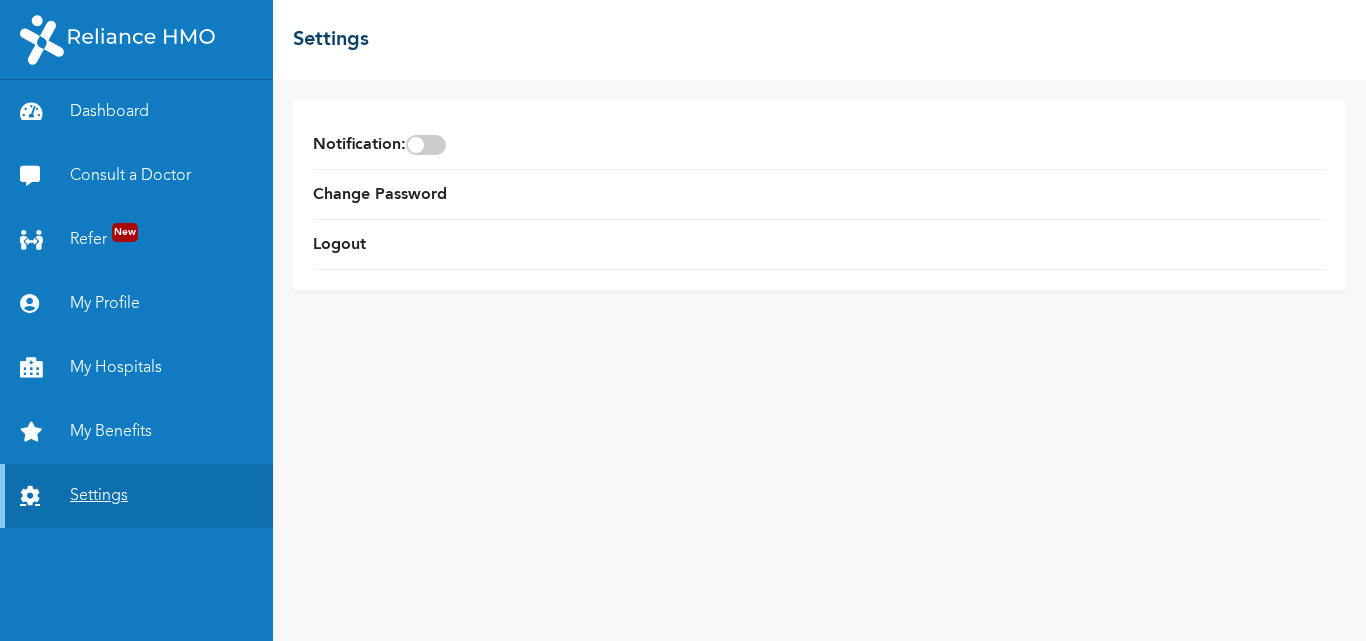 click at bounding box center [35, 496] 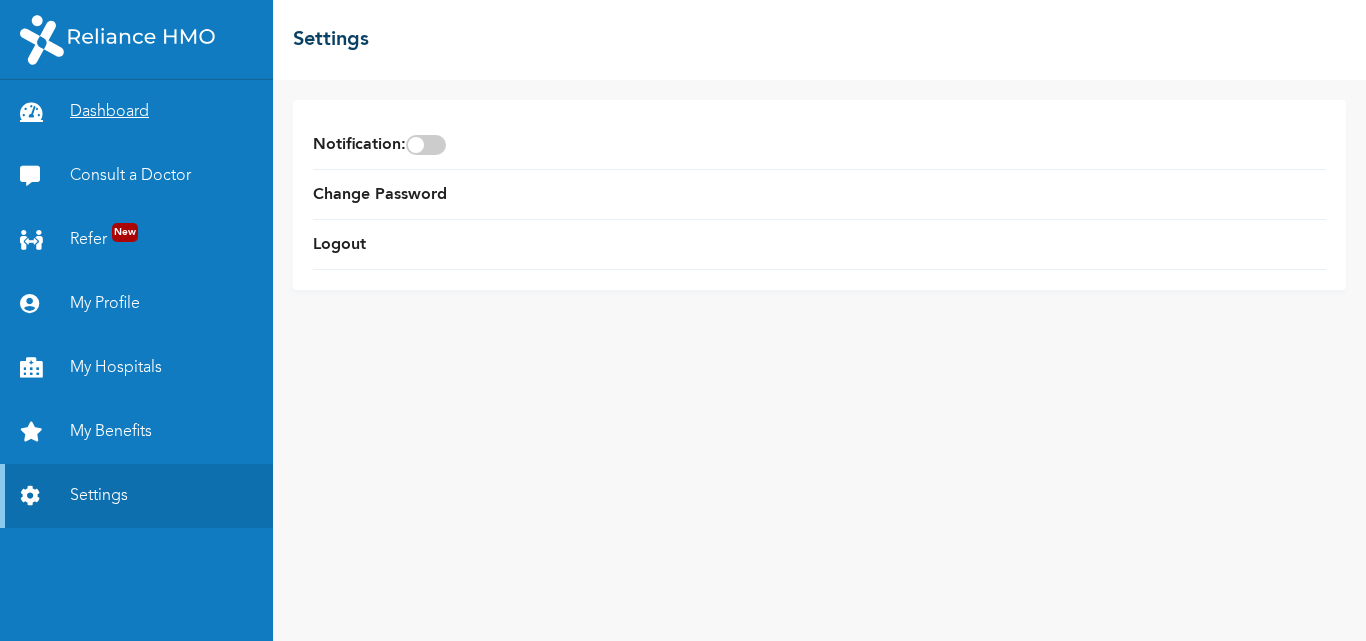 click on "Dashboard" at bounding box center (136, 112) 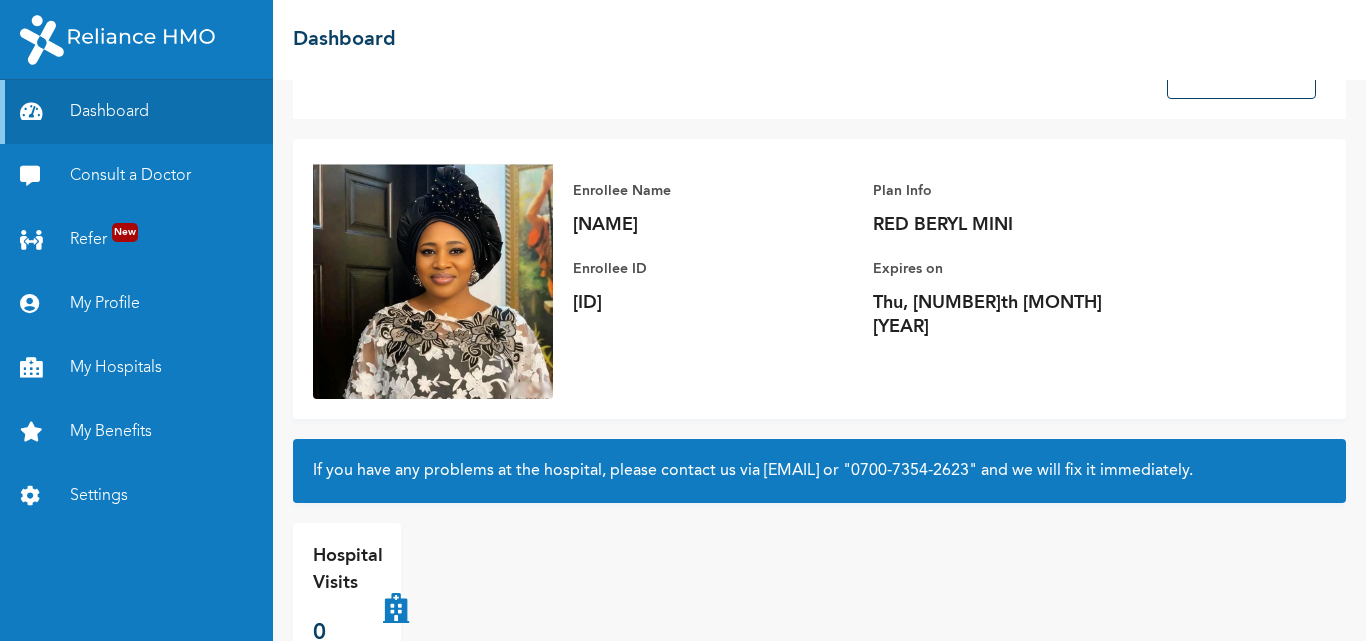 scroll, scrollTop: 0, scrollLeft: 0, axis: both 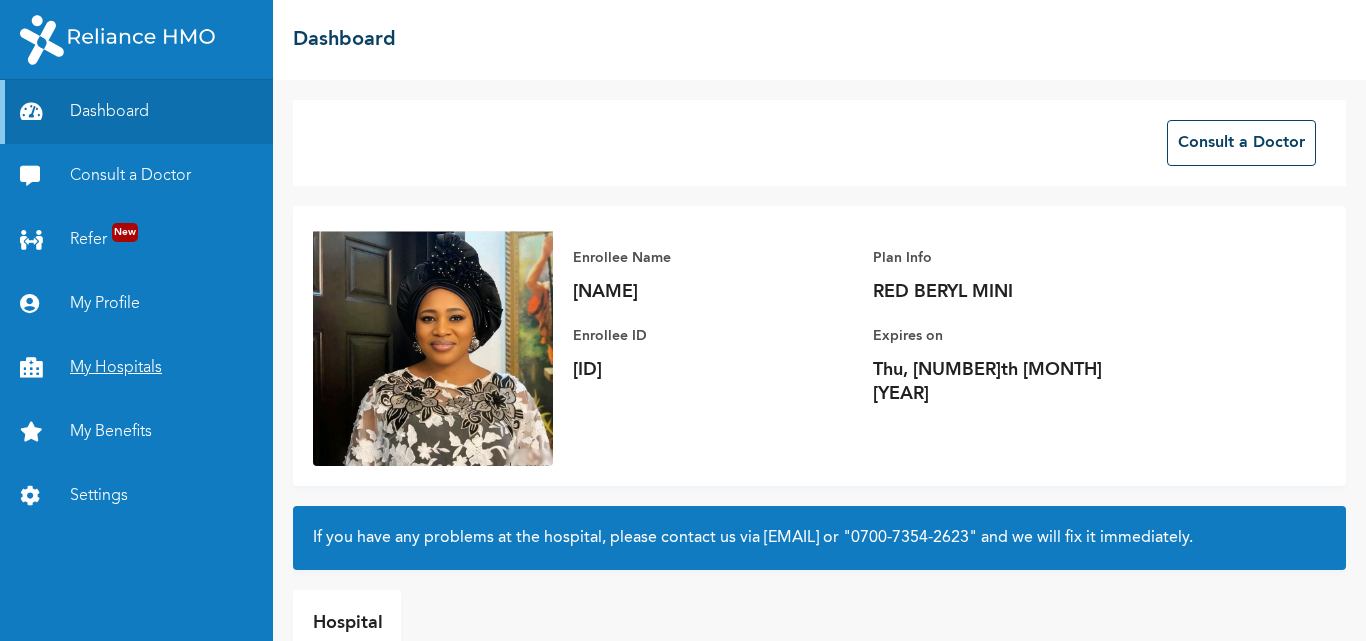 click on "My Hospitals" at bounding box center (136, 368) 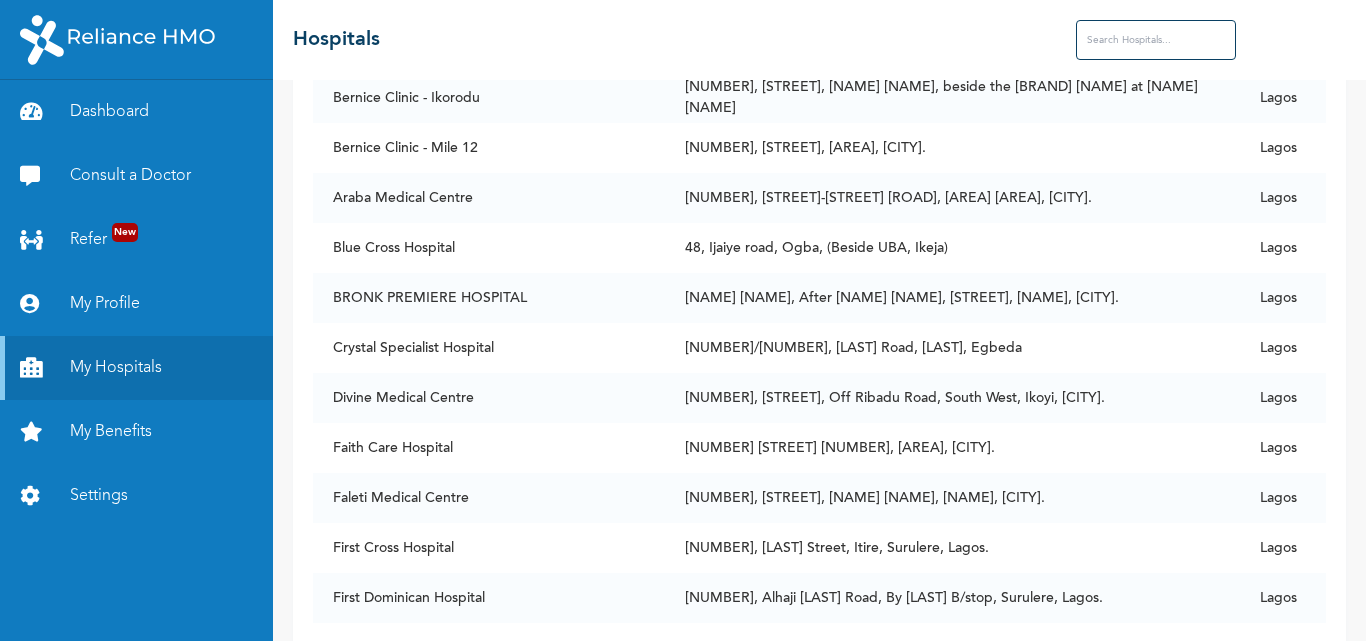 scroll, scrollTop: 0, scrollLeft: 0, axis: both 